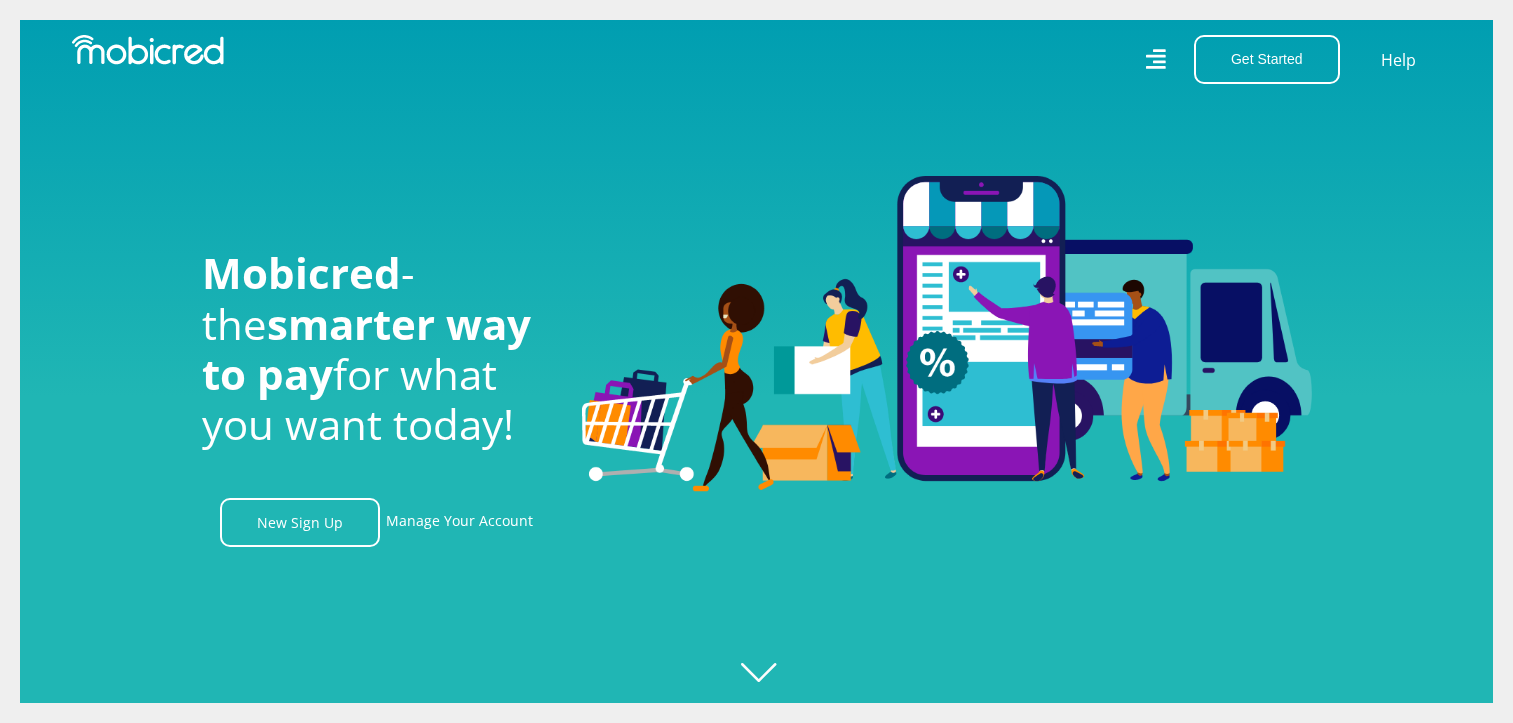 scroll, scrollTop: 0, scrollLeft: 0, axis: both 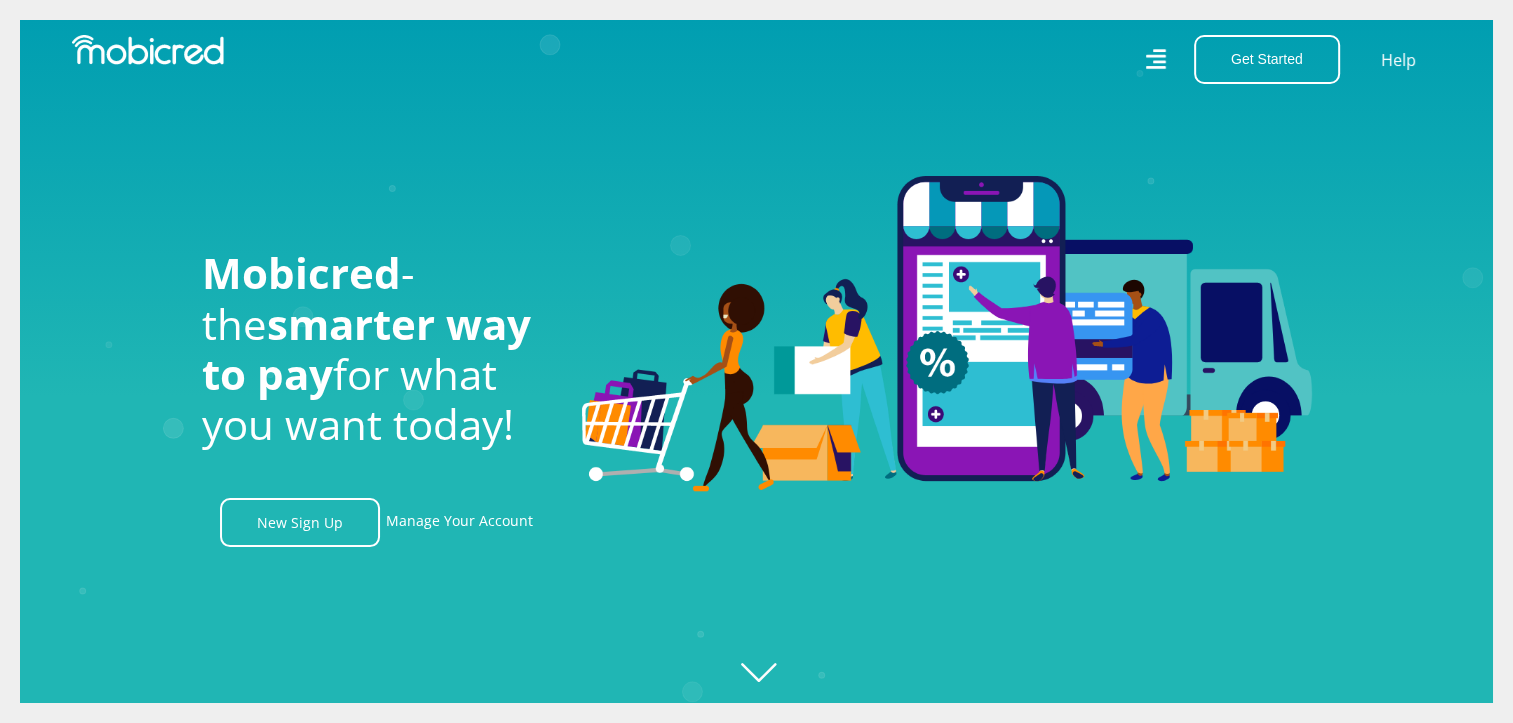 click 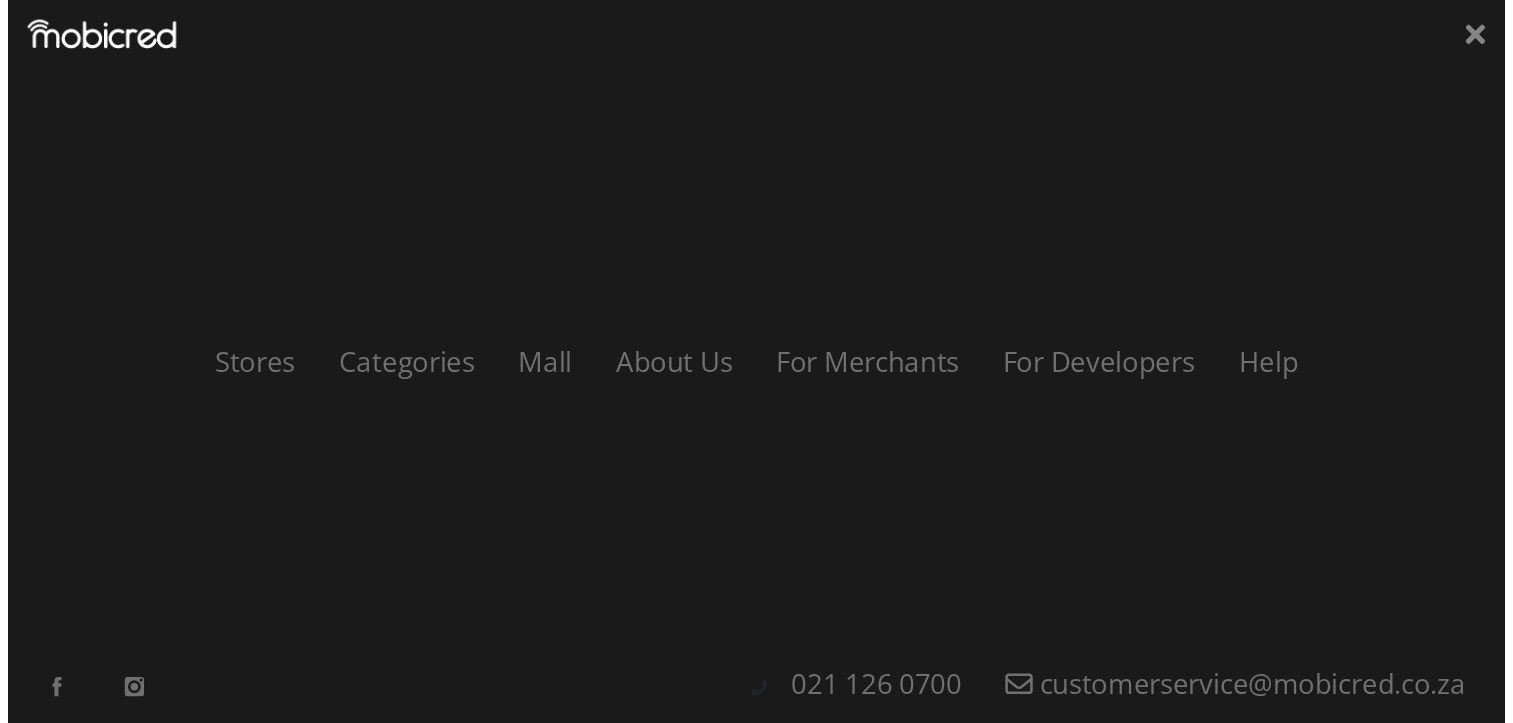 scroll, scrollTop: 0, scrollLeft: 4560, axis: horizontal 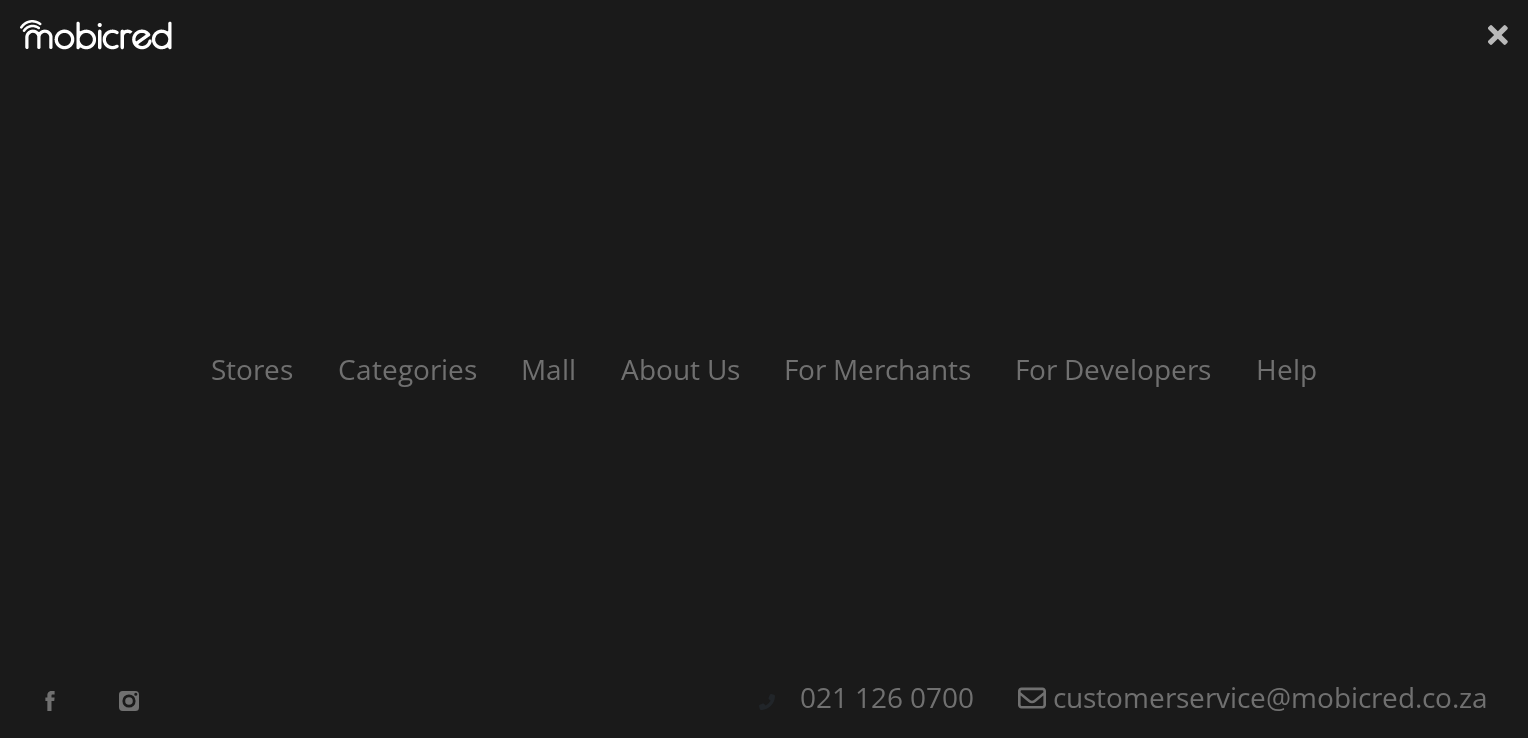 click 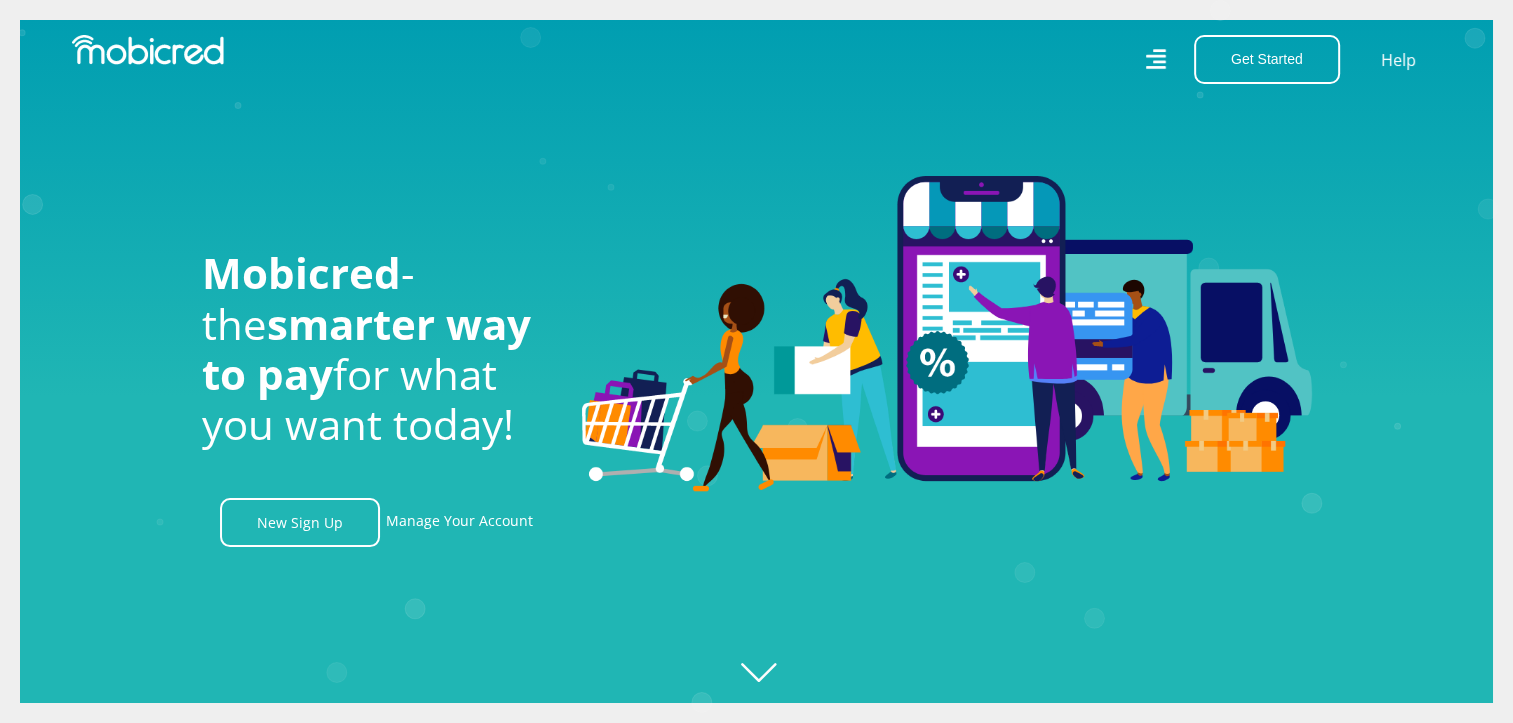 scroll, scrollTop: 0, scrollLeft: 4560, axis: horizontal 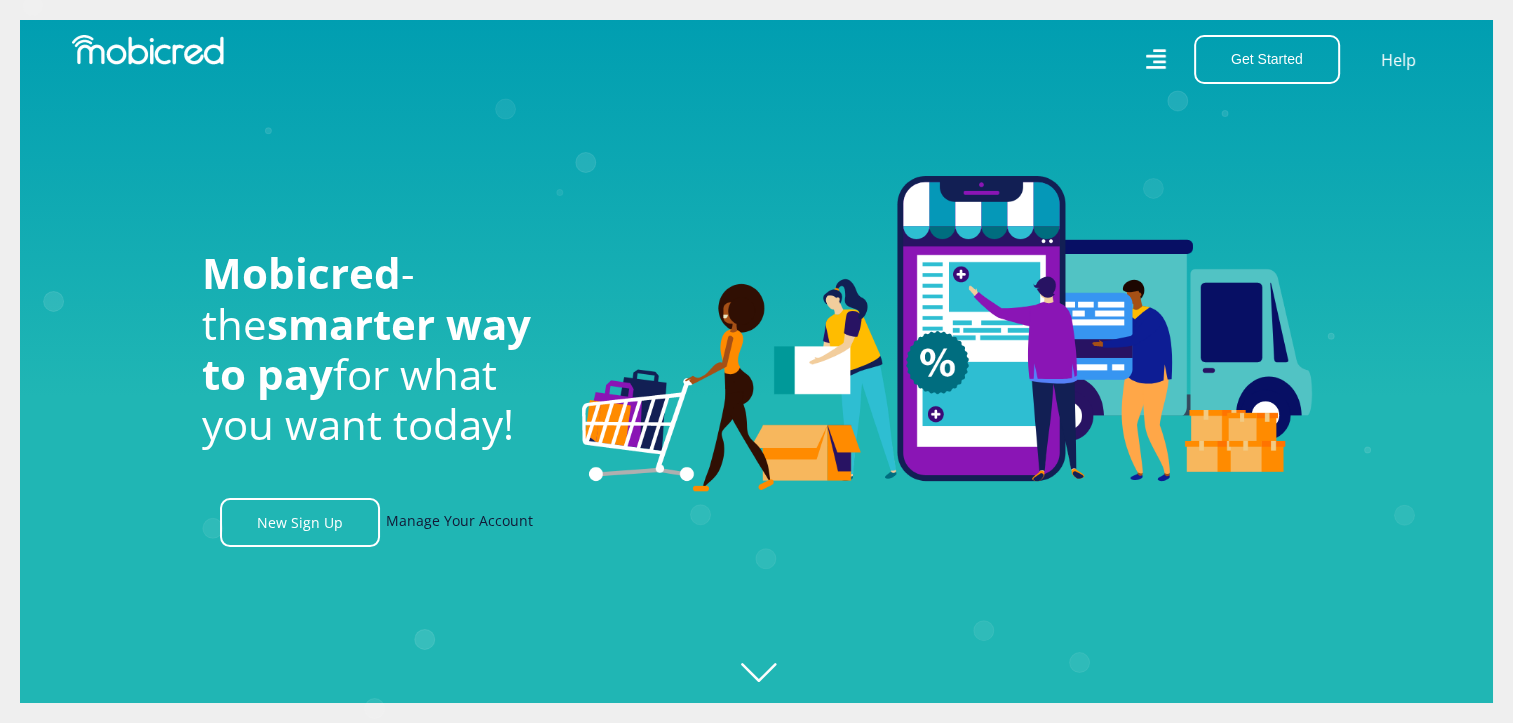 click on "Manage Your Account" at bounding box center [459, 522] 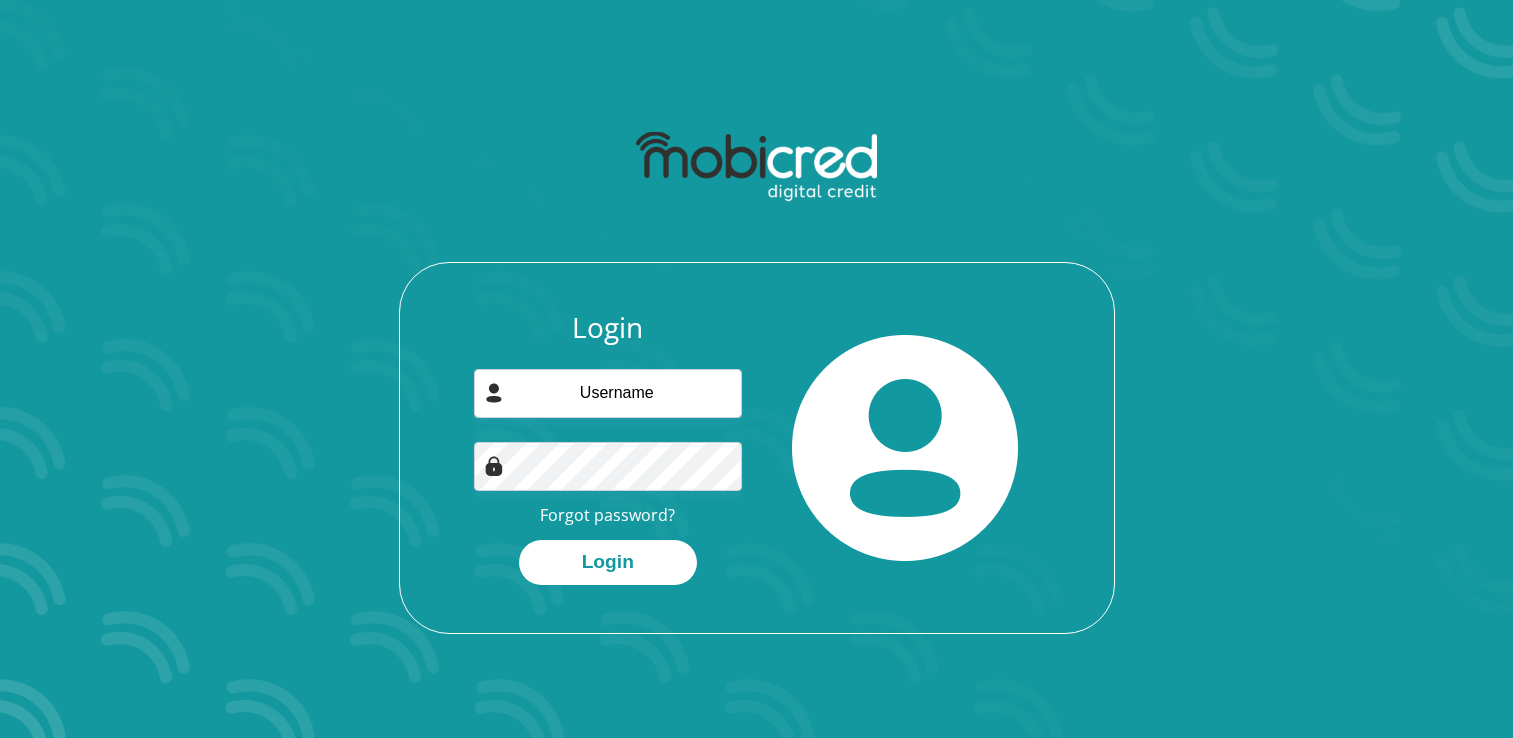 scroll, scrollTop: 0, scrollLeft: 0, axis: both 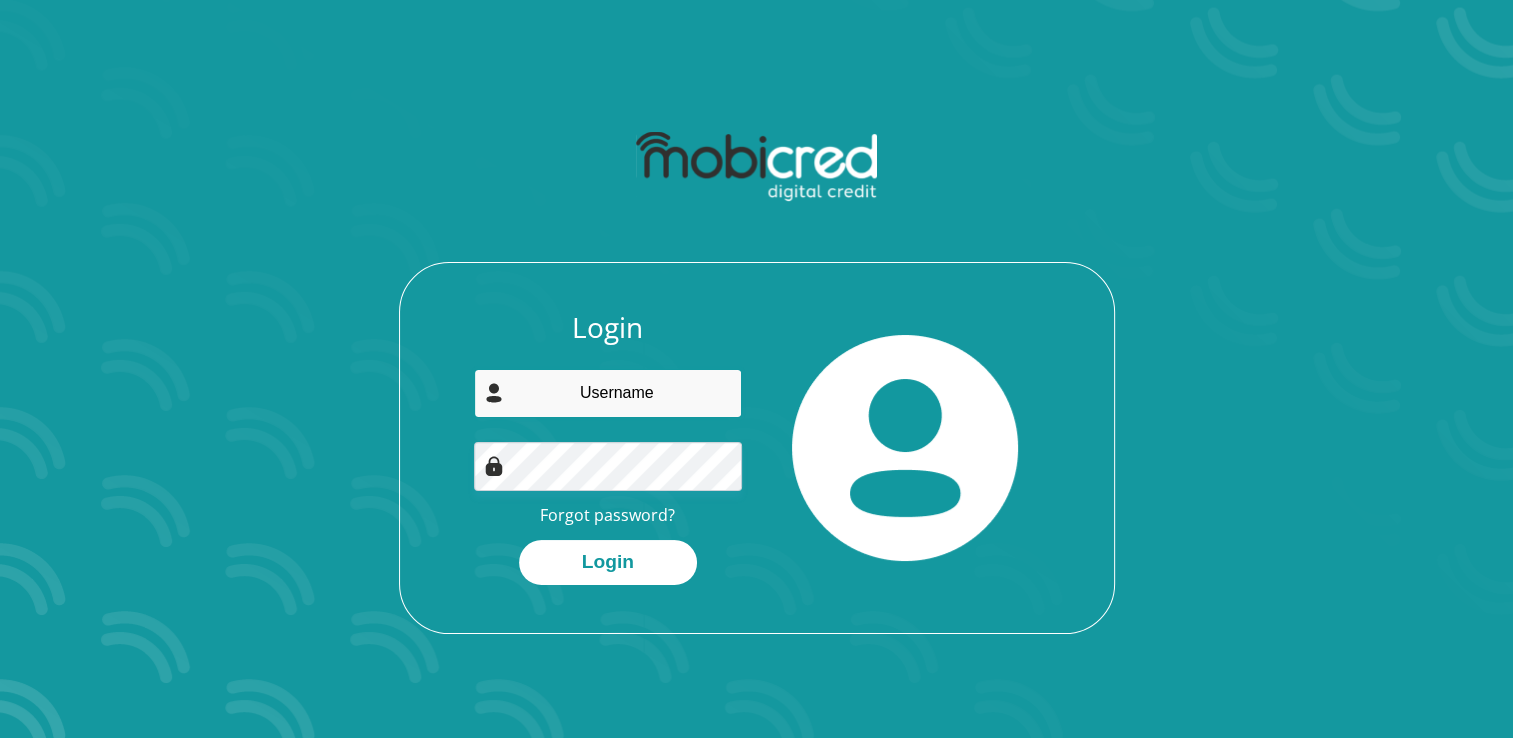 click at bounding box center (608, 393) 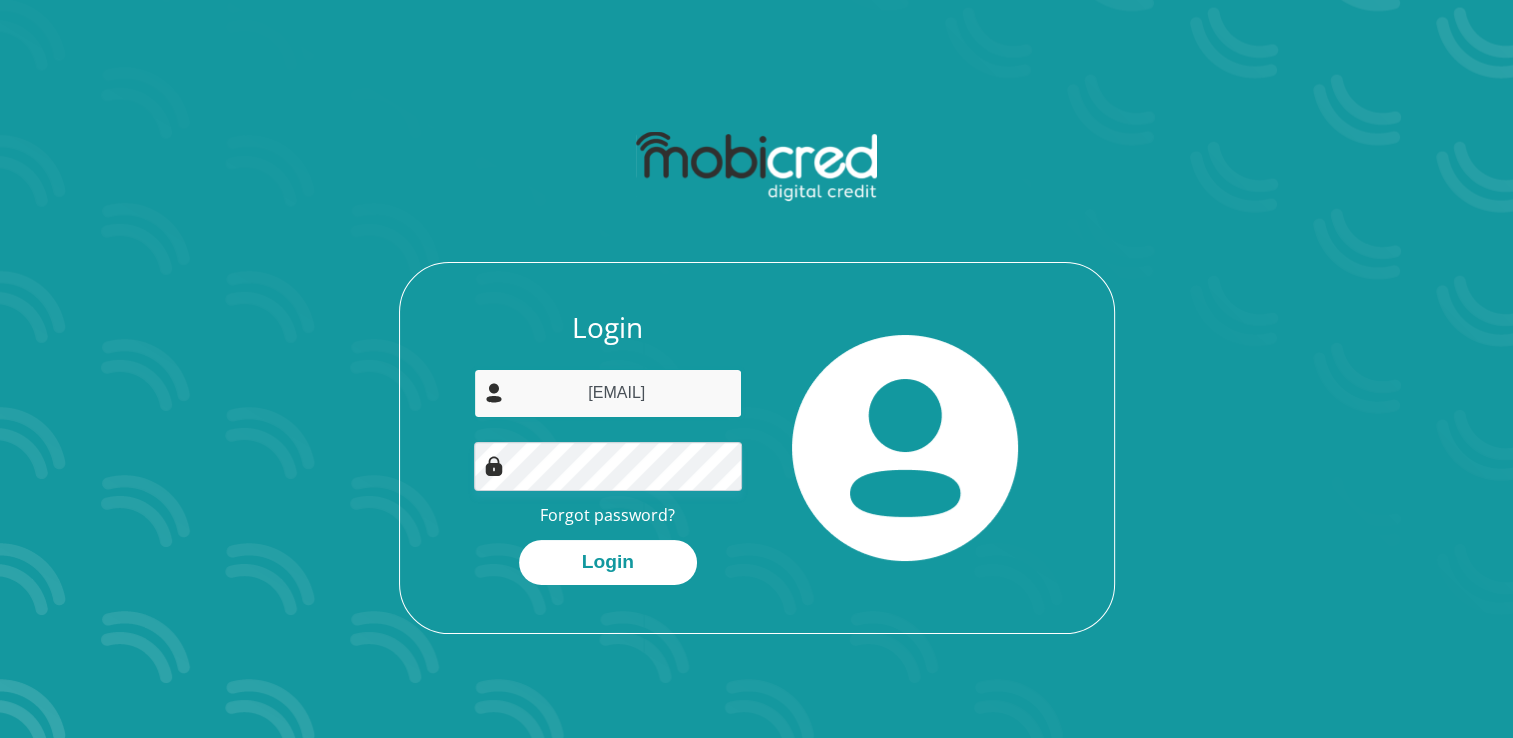 type on "[EMAIL]" 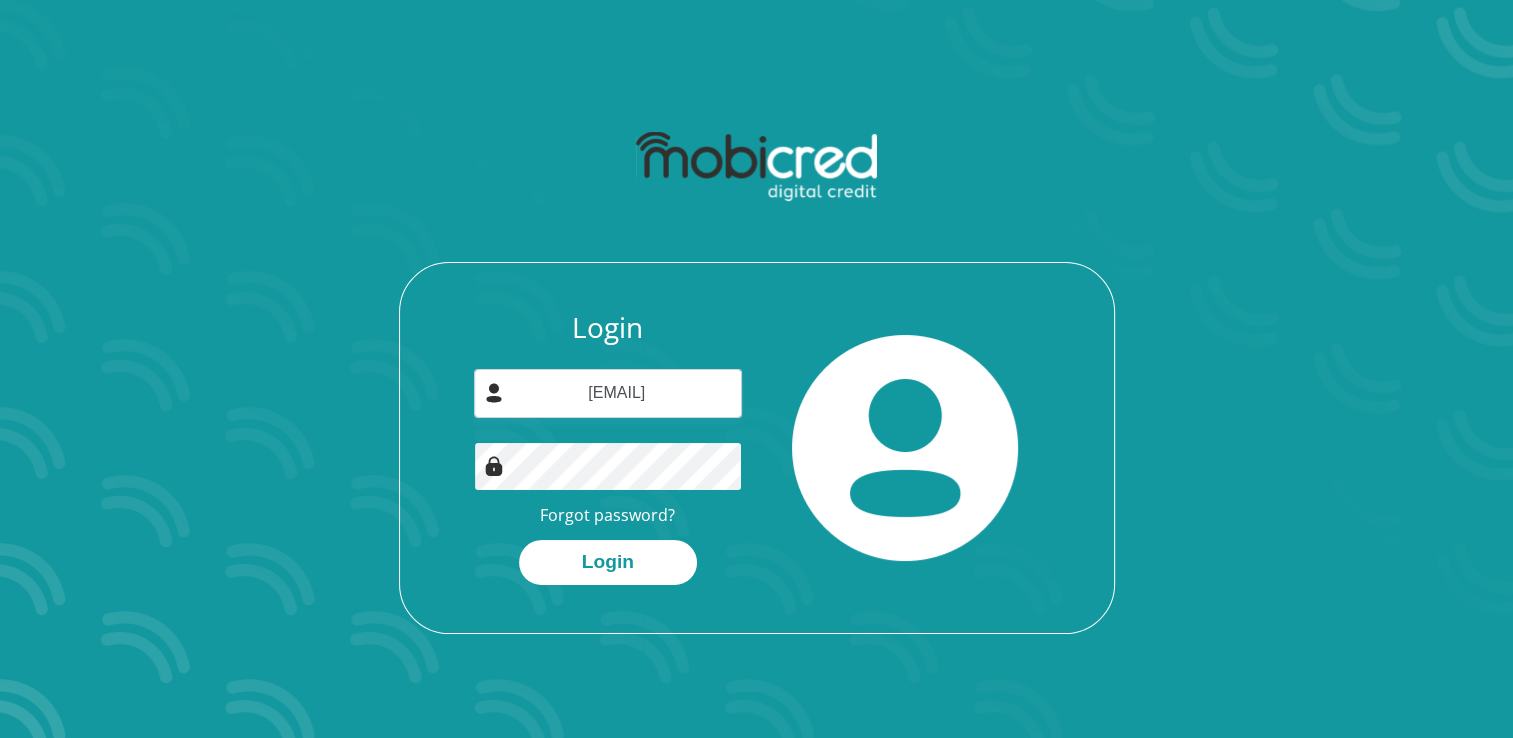 click on "Login" at bounding box center [608, 562] 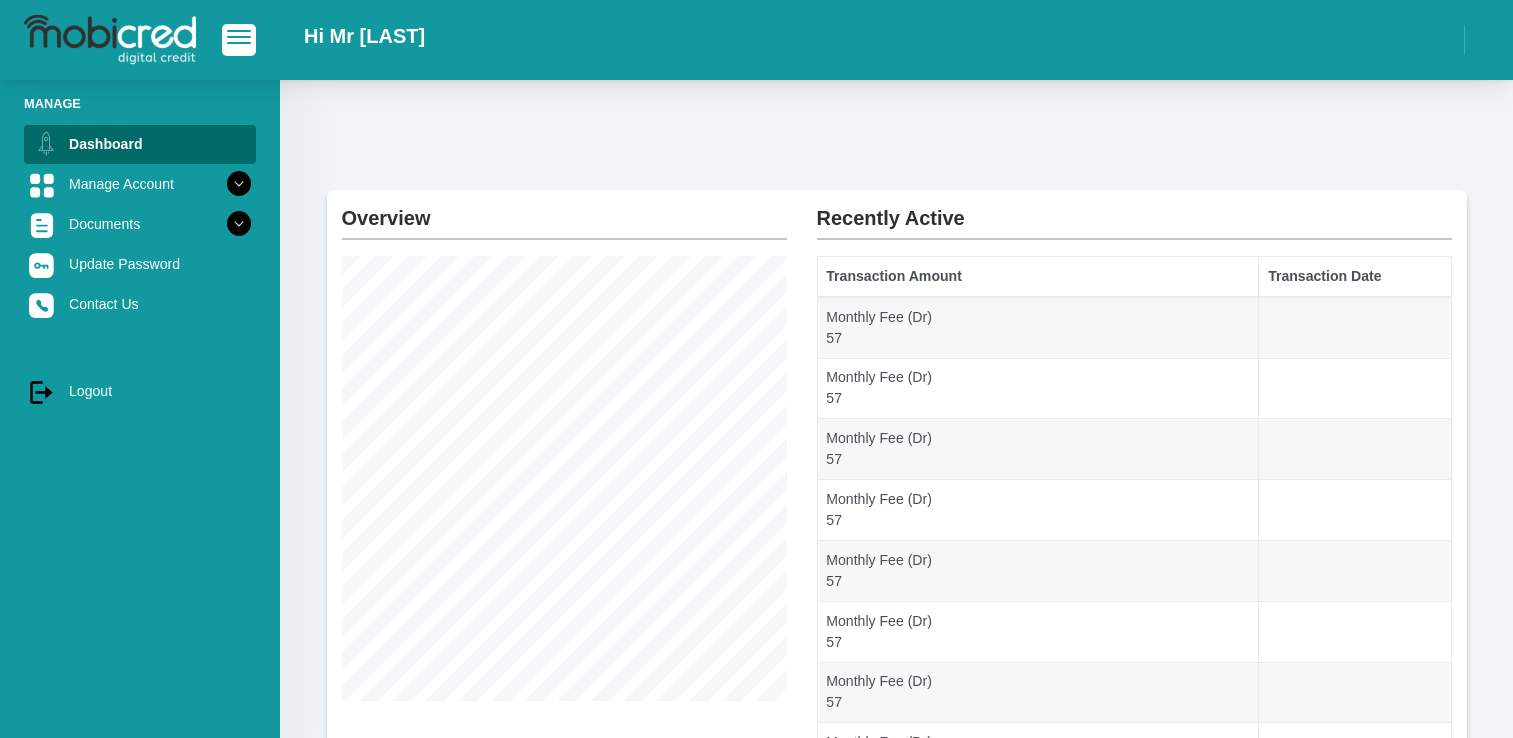 scroll, scrollTop: 0, scrollLeft: 0, axis: both 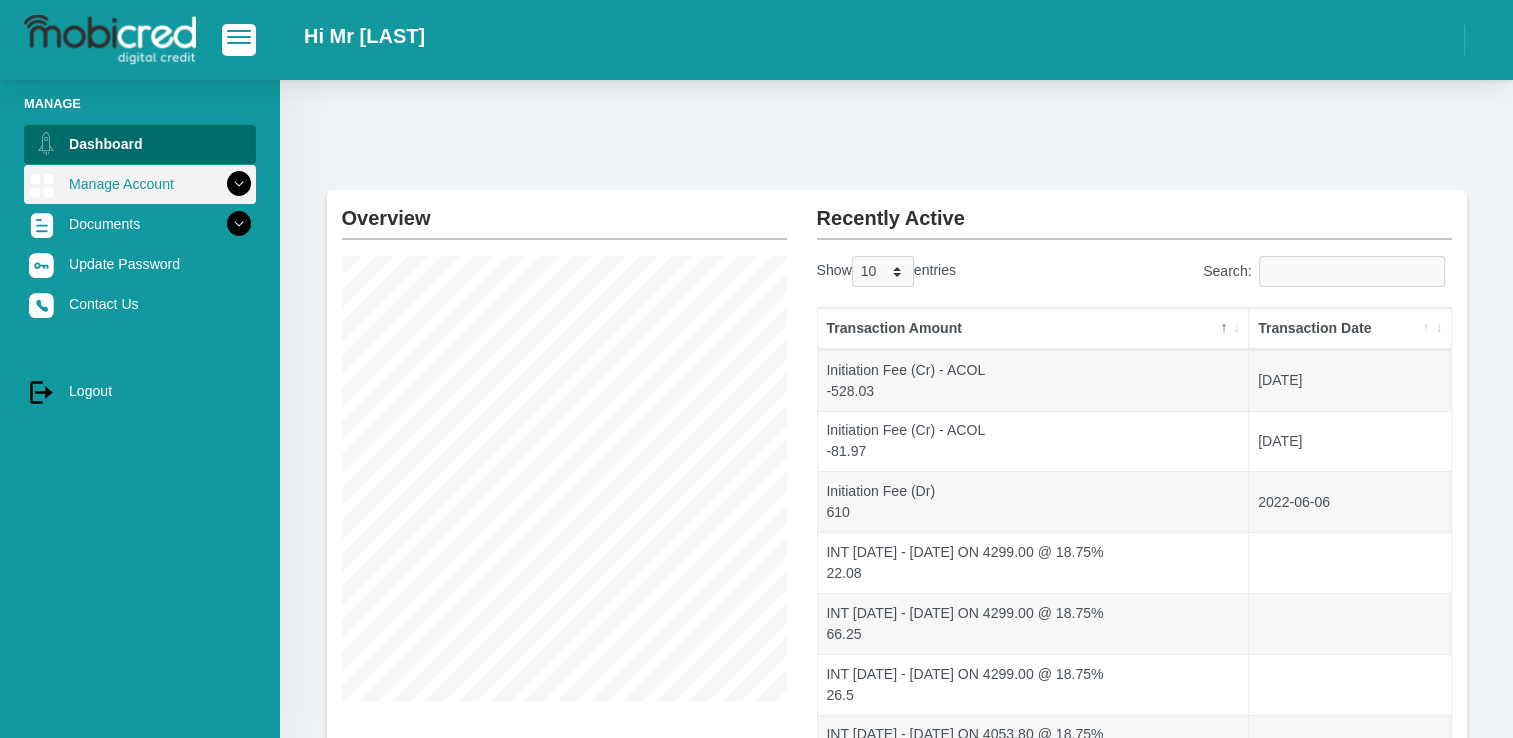 click on "Manage Account" at bounding box center [140, 184] 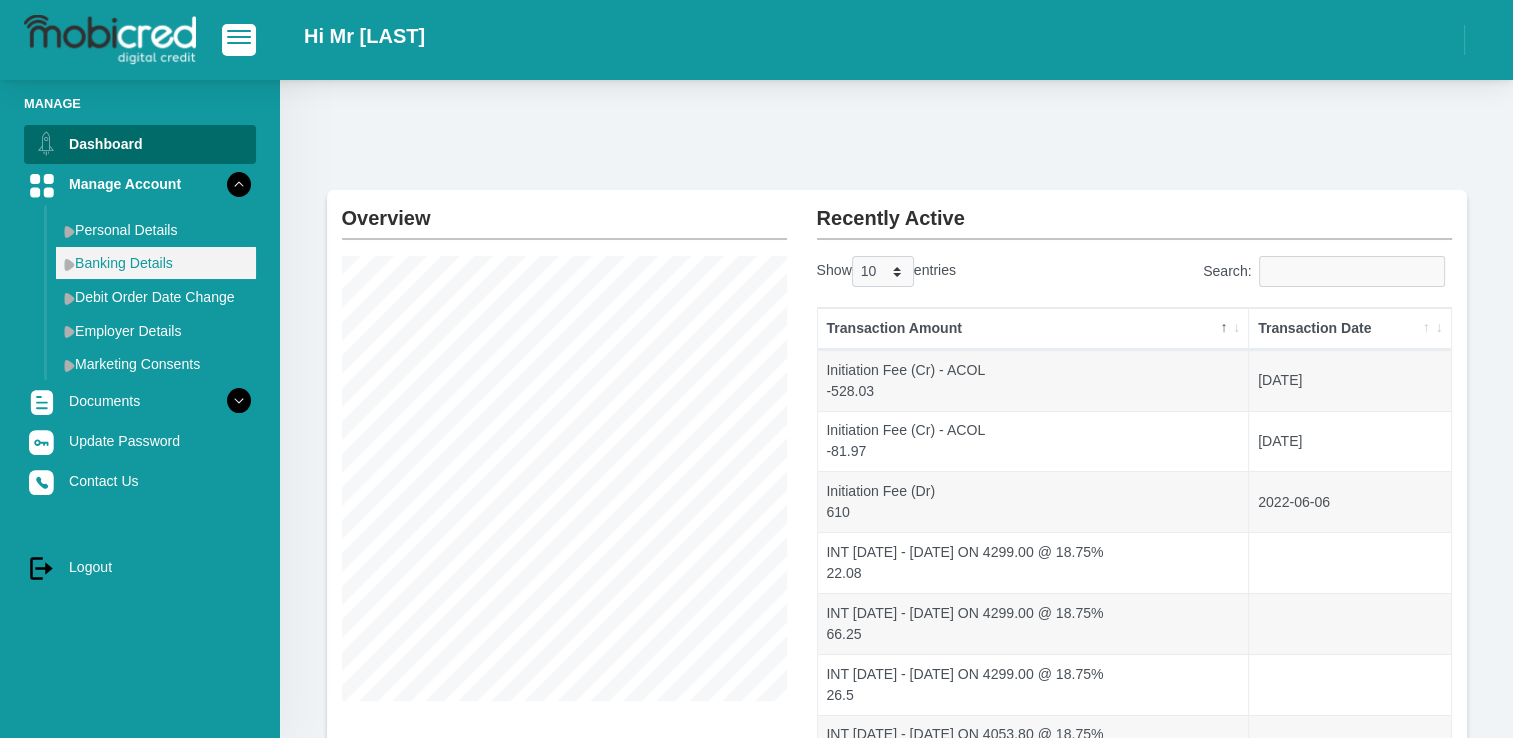 click on "Banking Details" at bounding box center (156, 263) 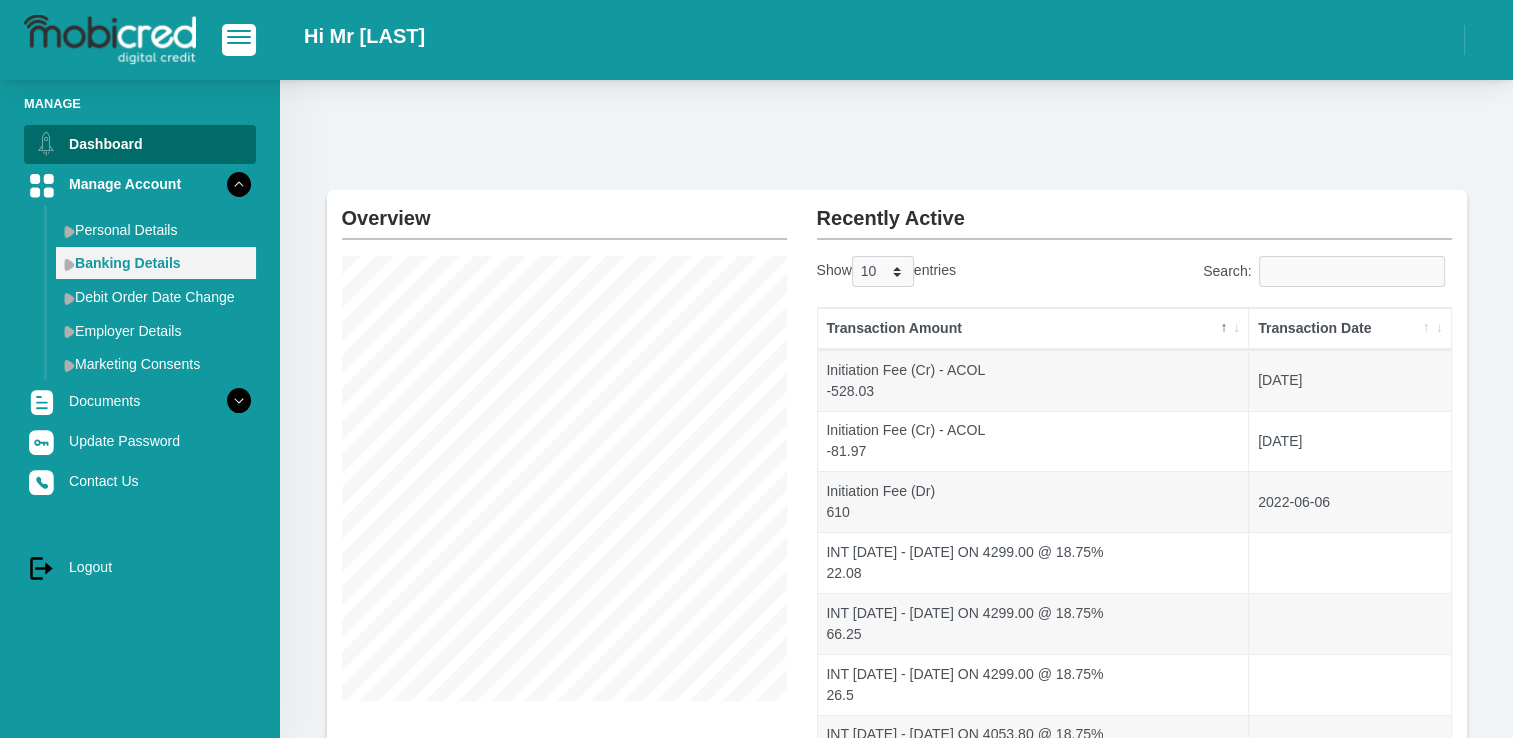 click on "Banking Details" at bounding box center (156, 263) 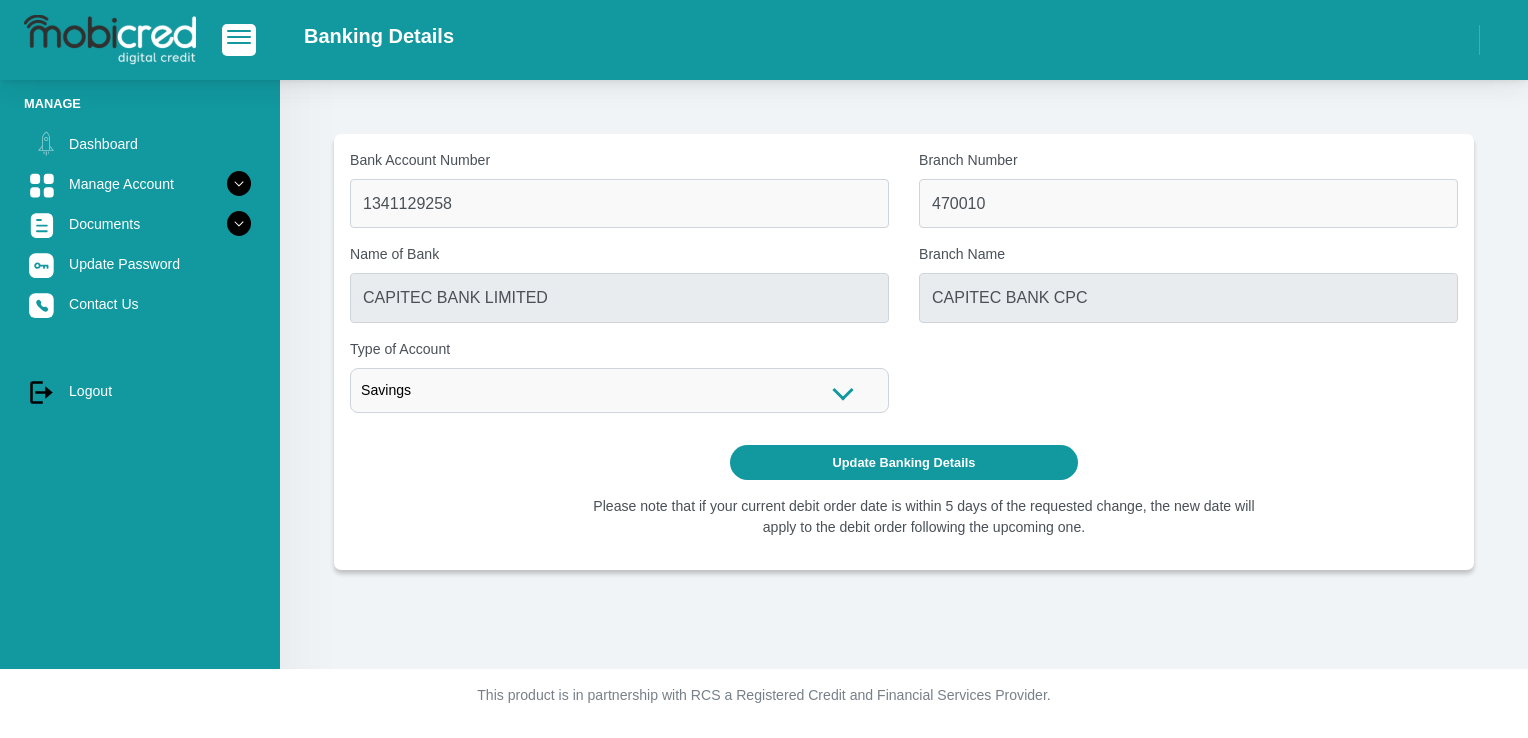 scroll, scrollTop: 0, scrollLeft: 0, axis: both 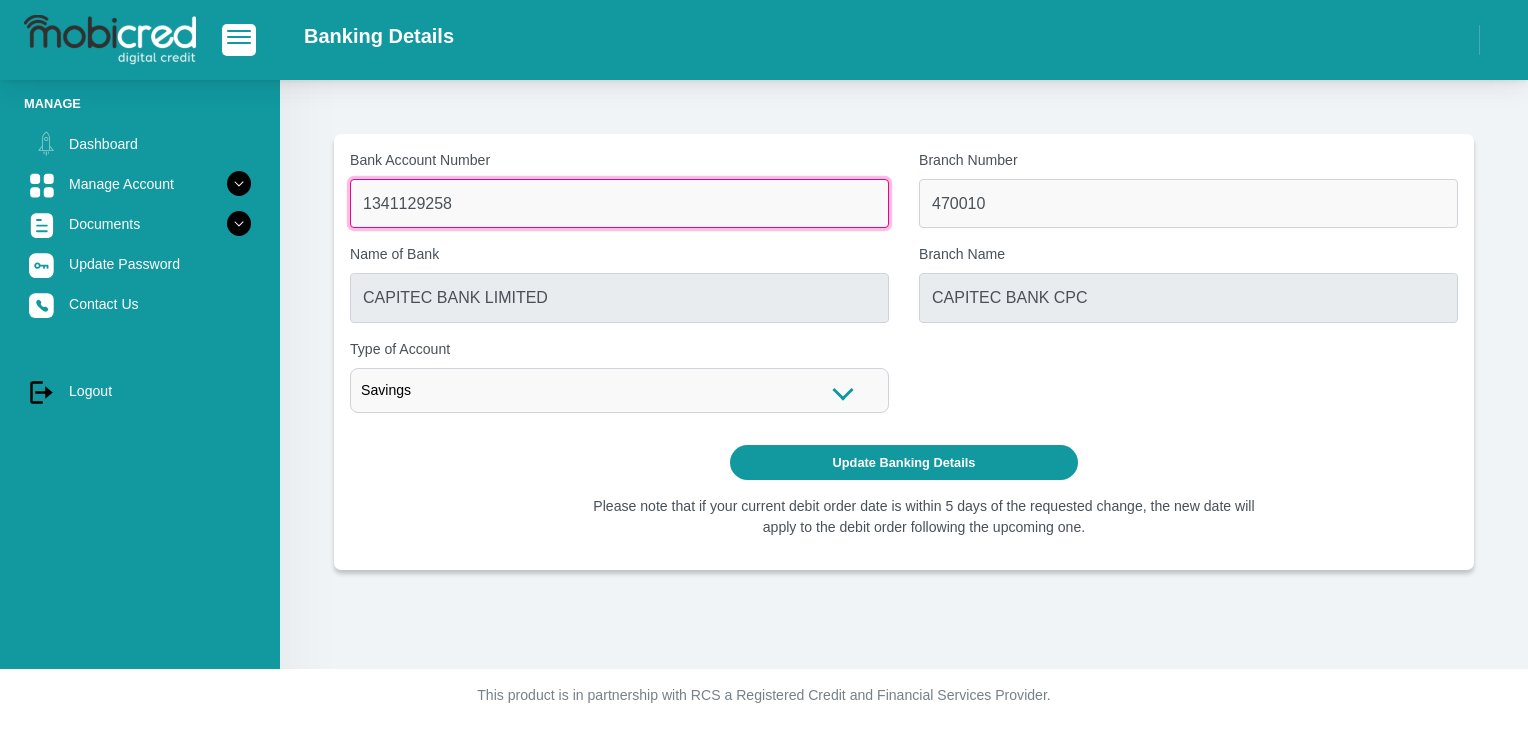 click on "1341129258" at bounding box center [619, 203] 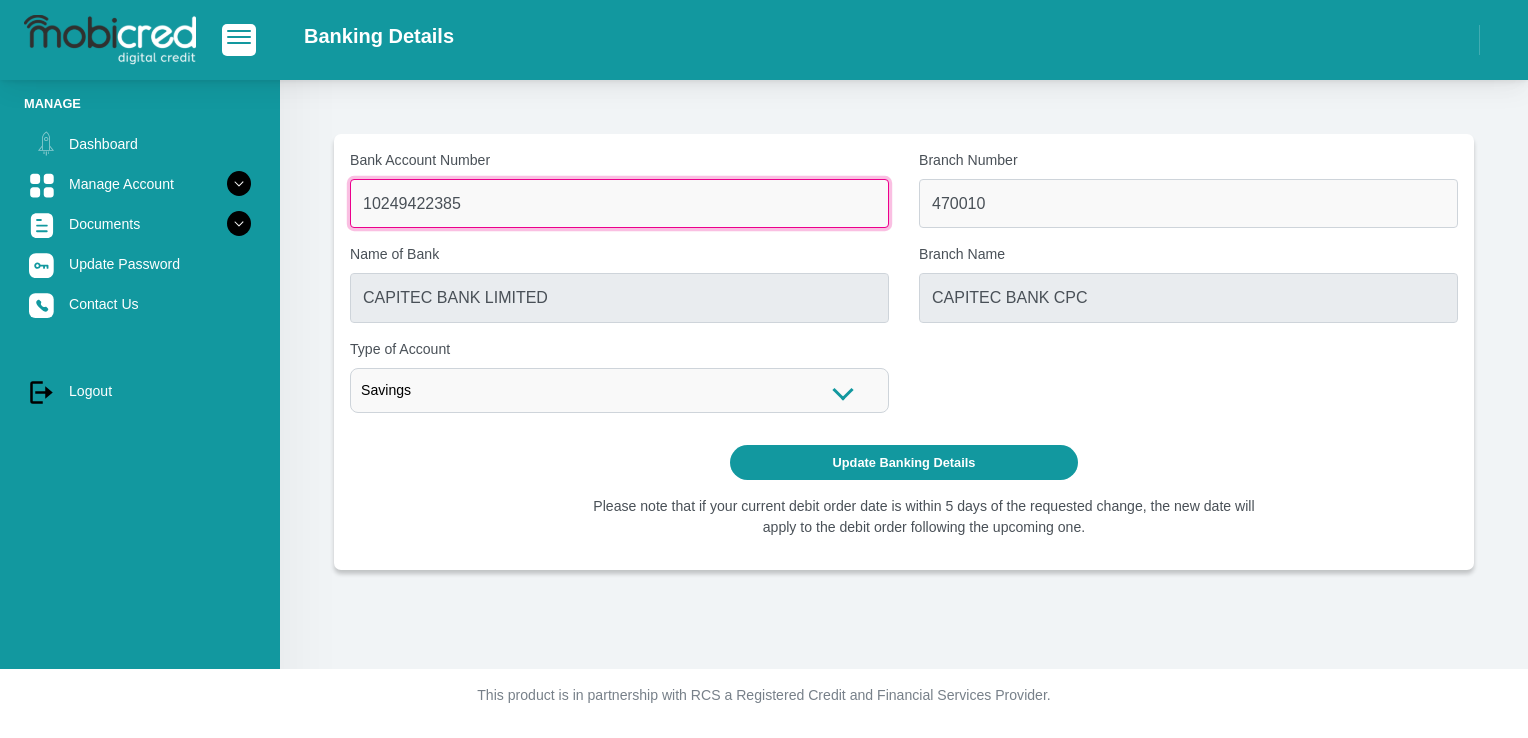 type on "10249422385" 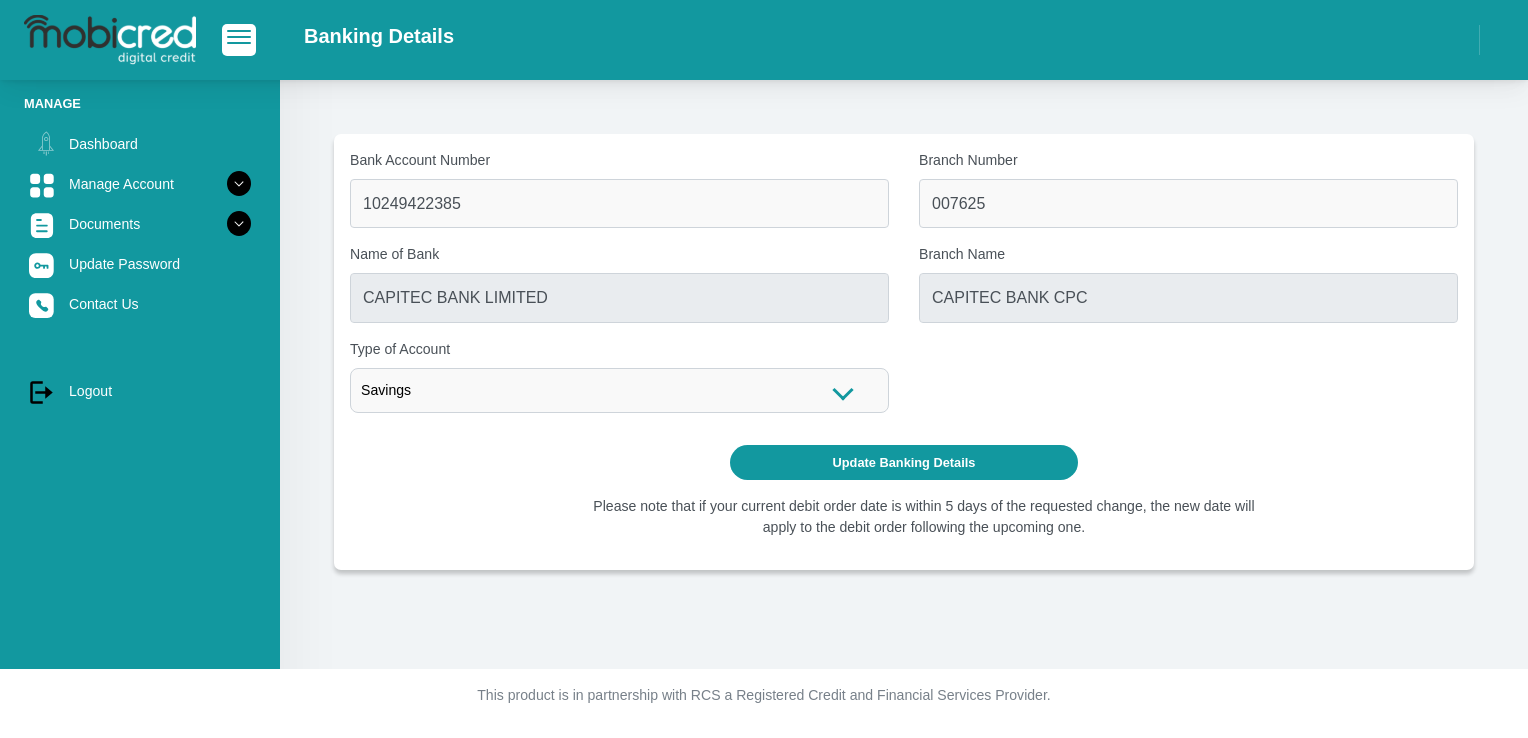 click on "Savings" at bounding box center (619, 390) 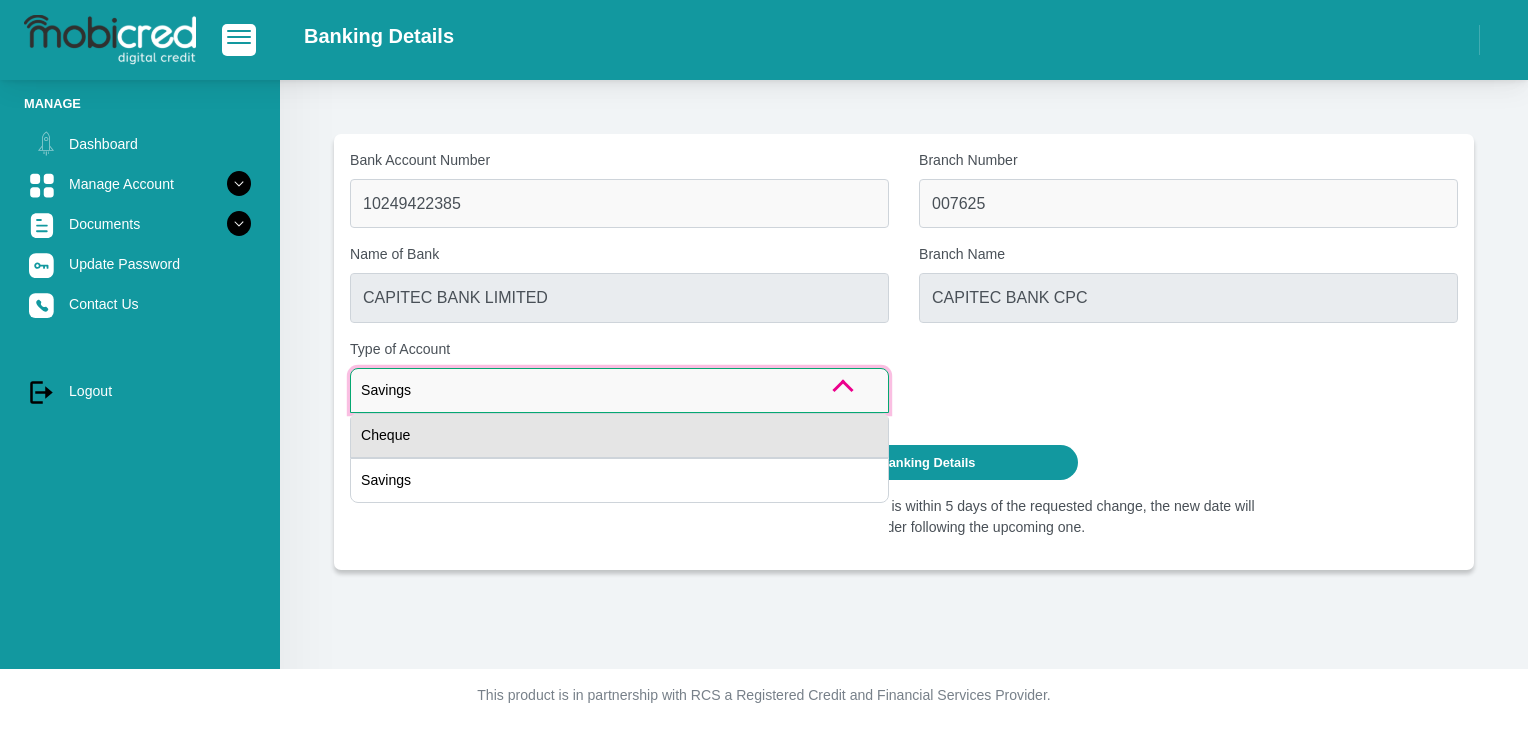 click on "Cheque" at bounding box center (619, 435) 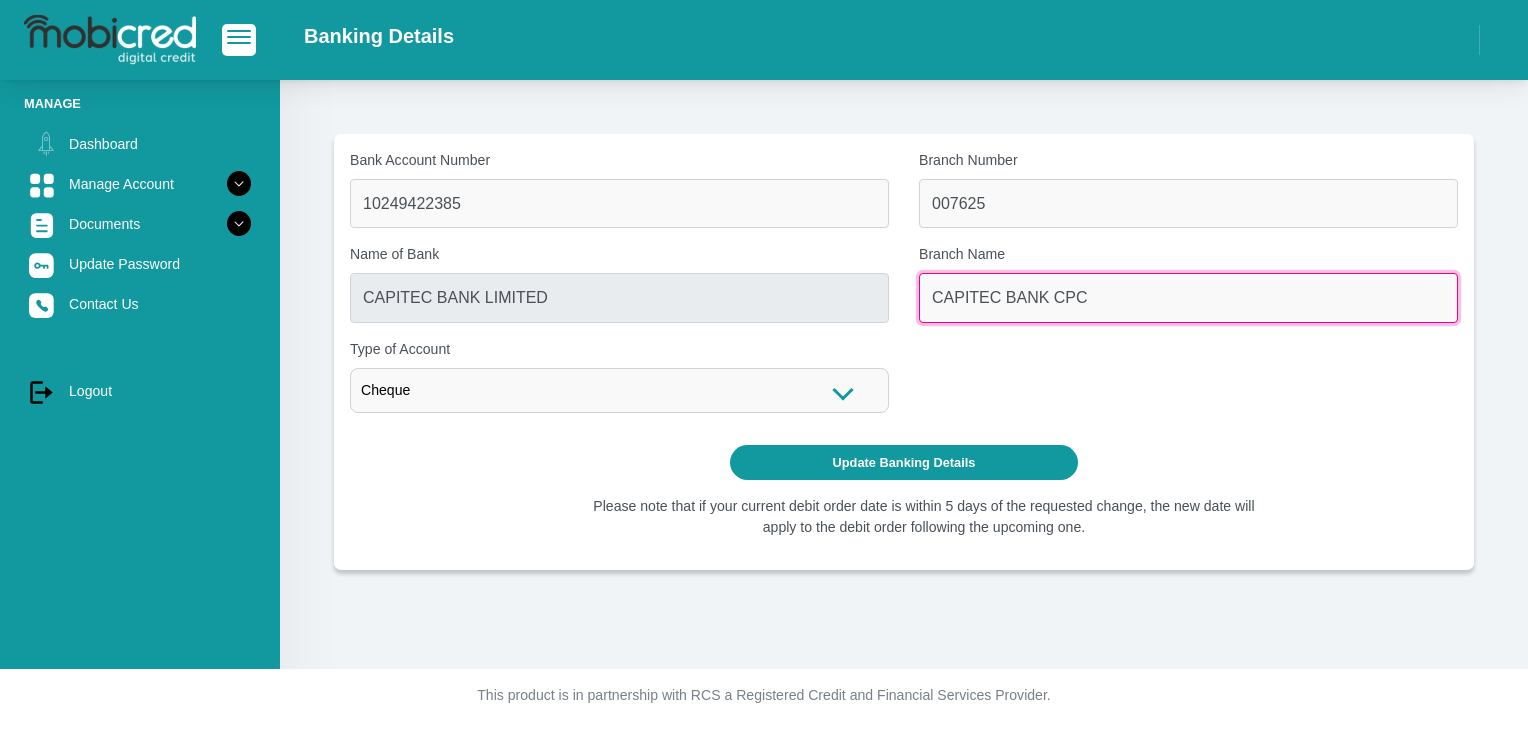 click on "CAPITEC BANK CPC" at bounding box center [1188, 297] 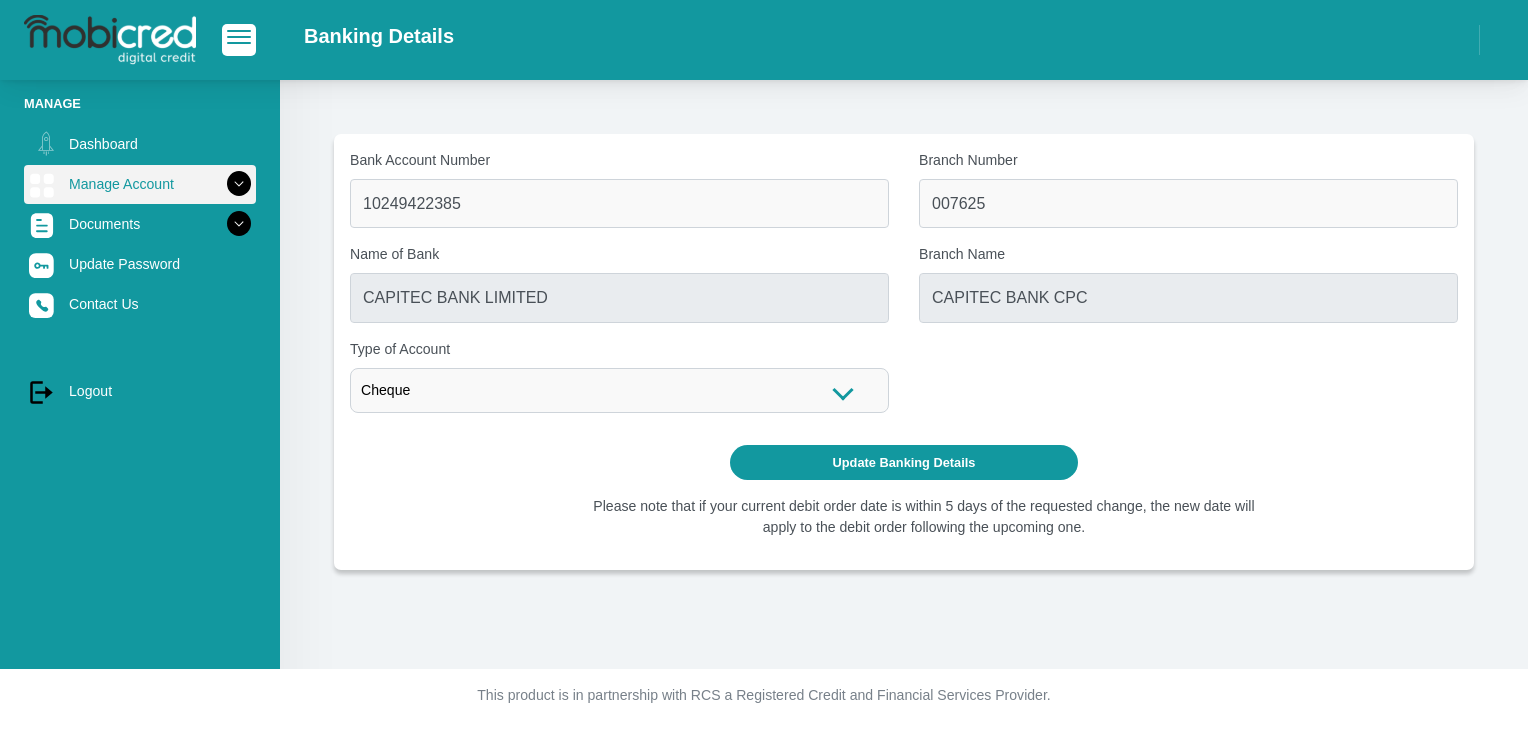 click at bounding box center [239, 184] 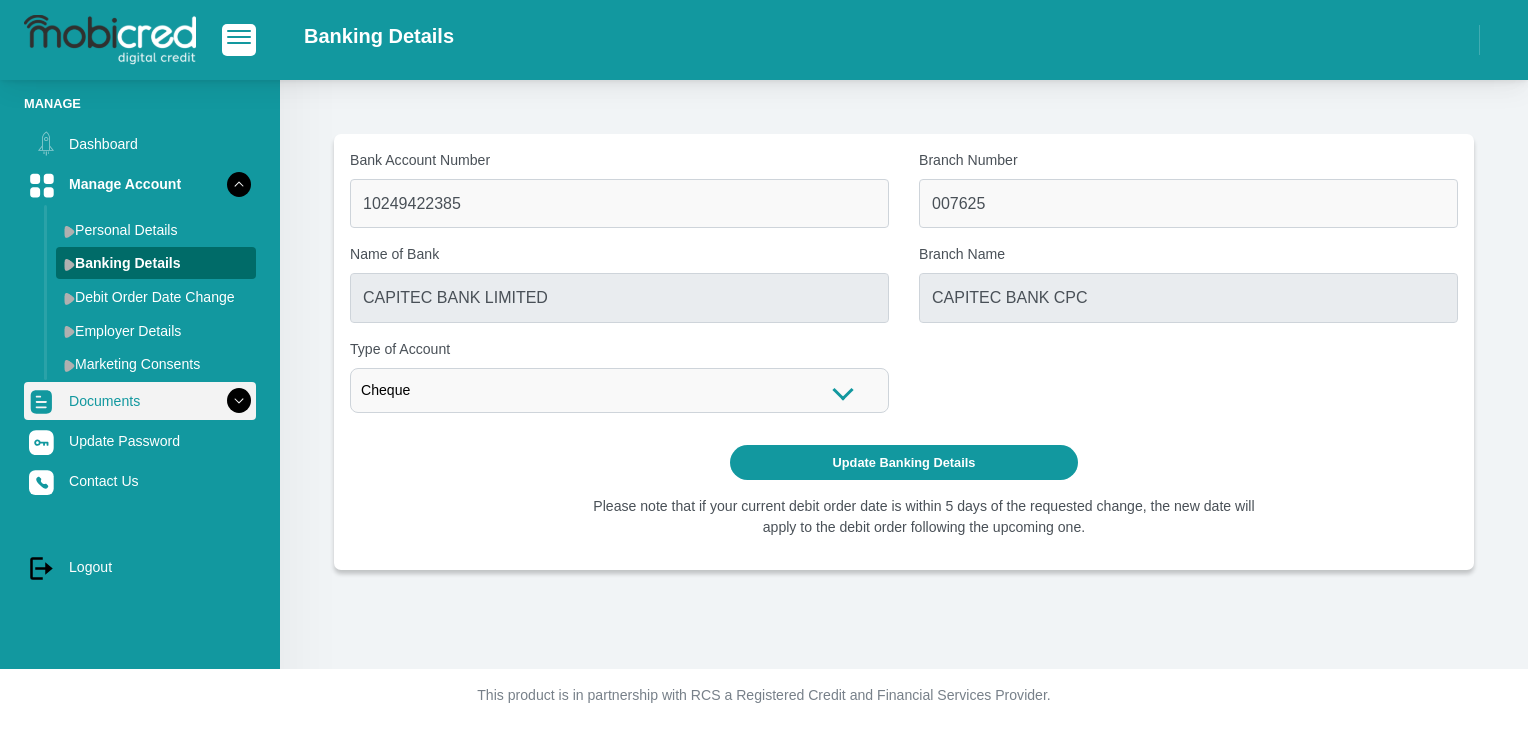 click at bounding box center [239, 401] 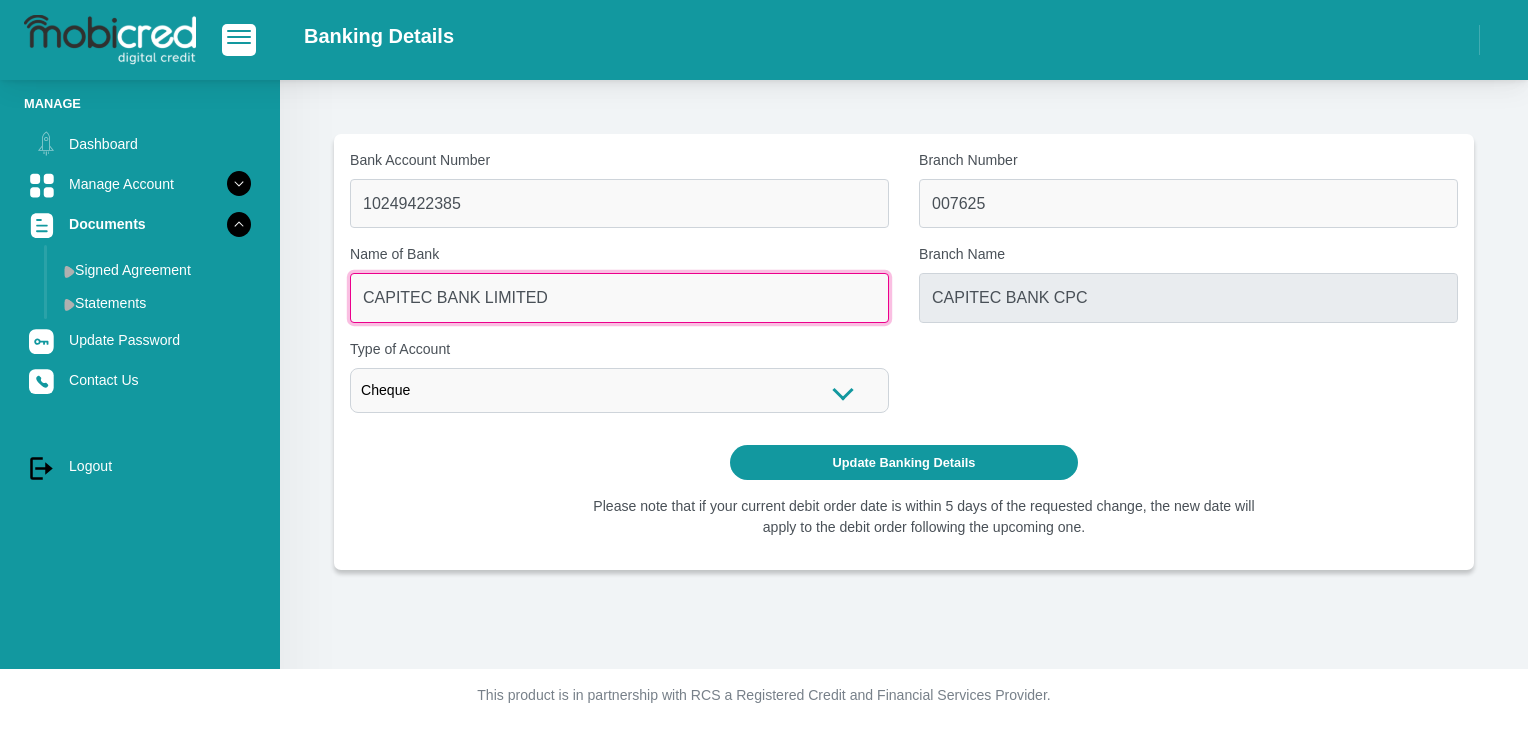 click on "CAPITEC BANK LIMITED" at bounding box center [619, 297] 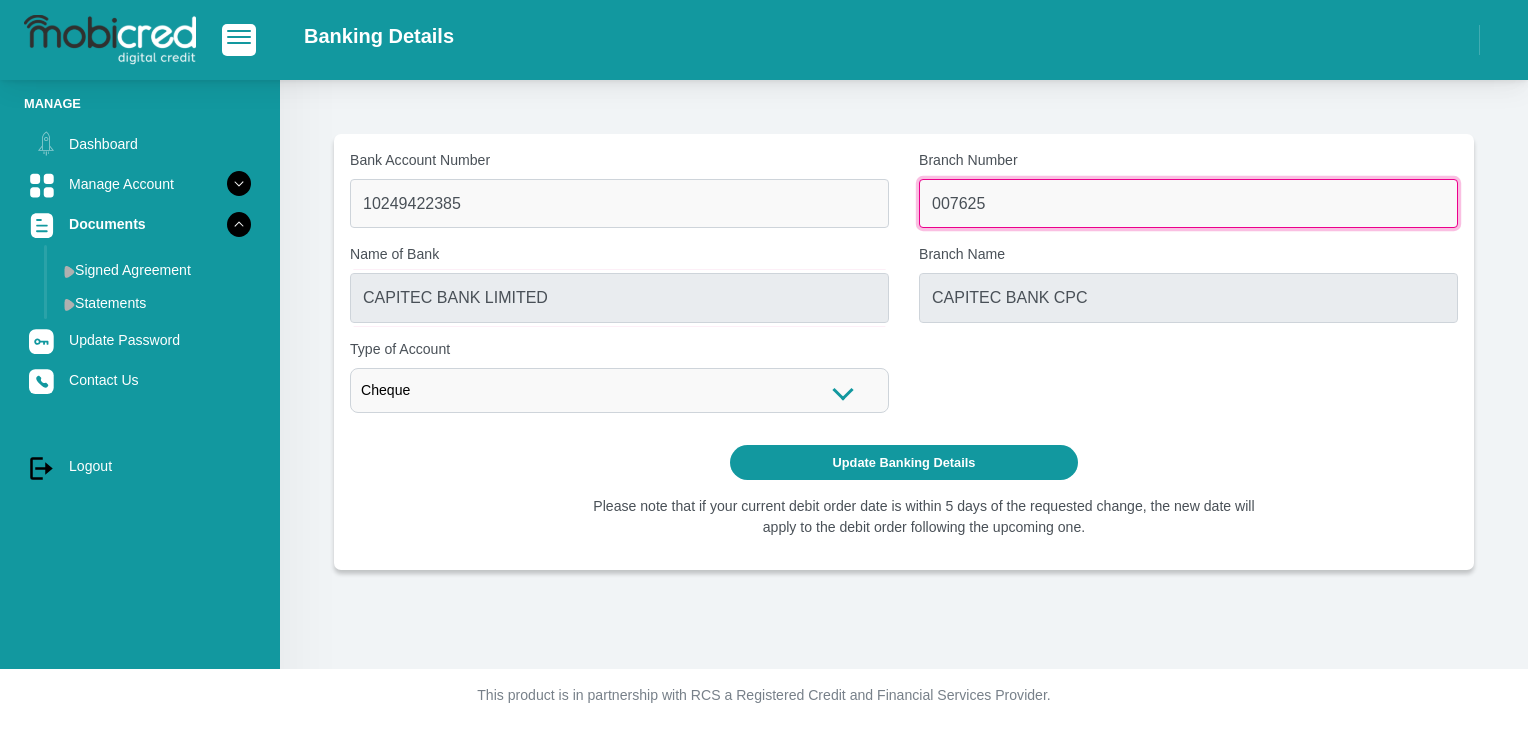 click on "007625" at bounding box center [1188, 203] 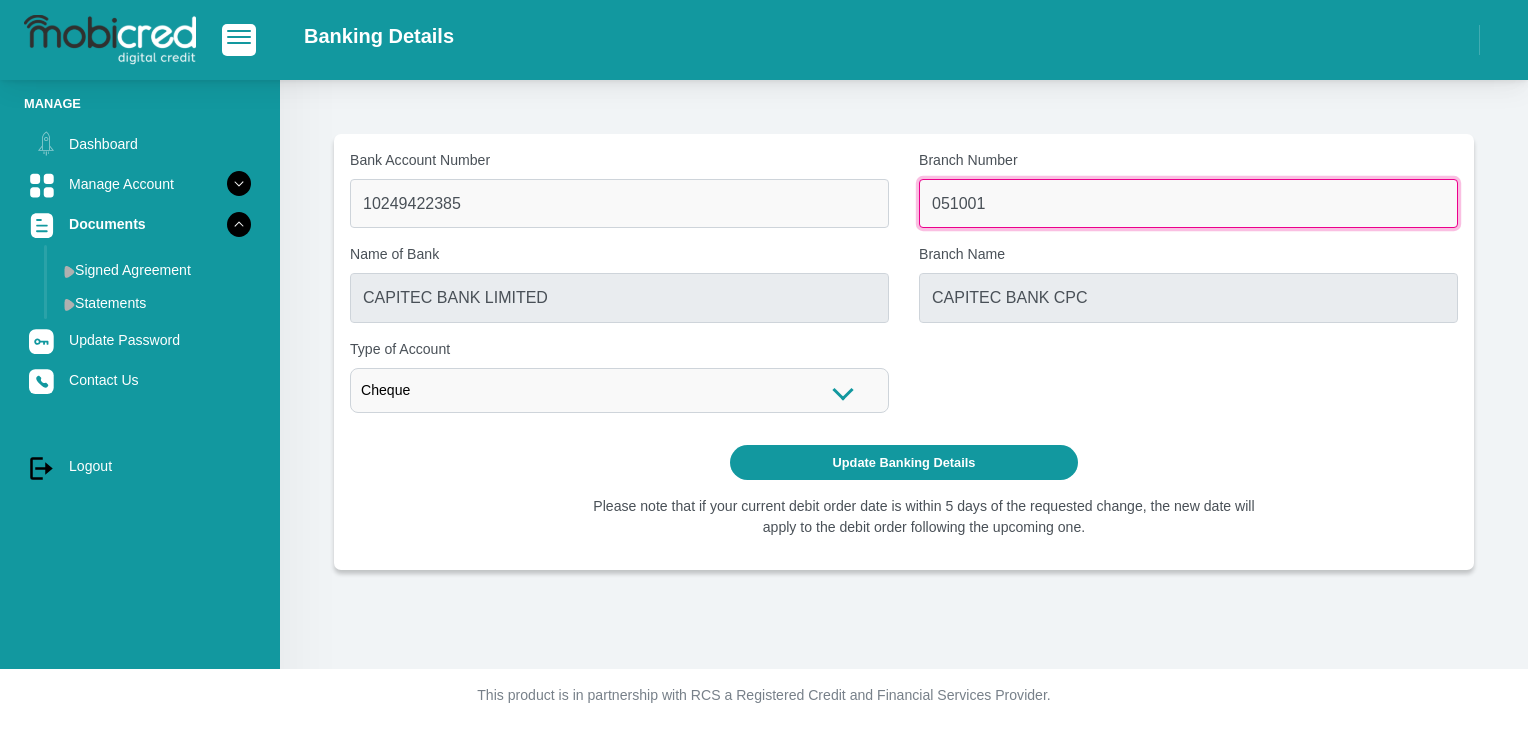 type on "051001" 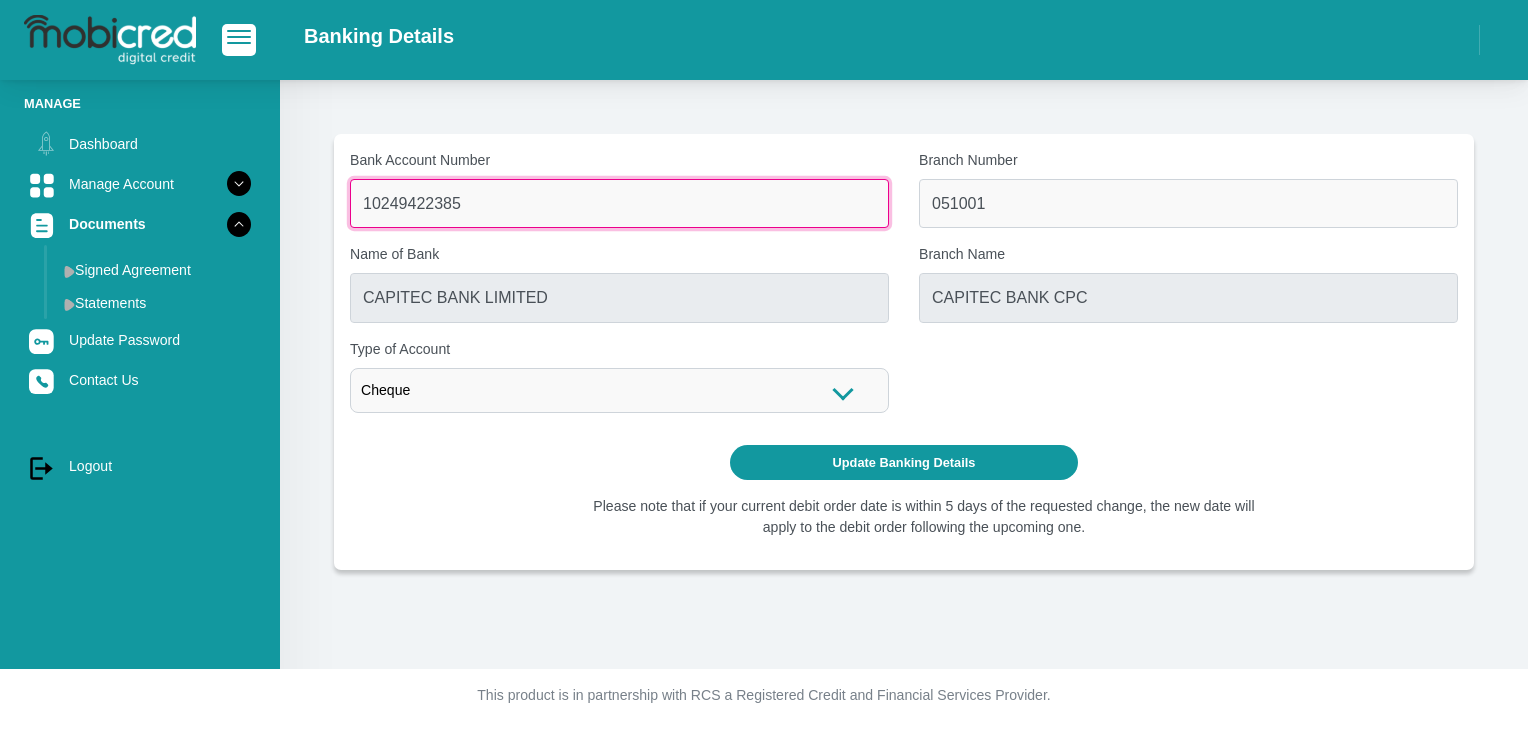 click on "10249422385" at bounding box center (619, 203) 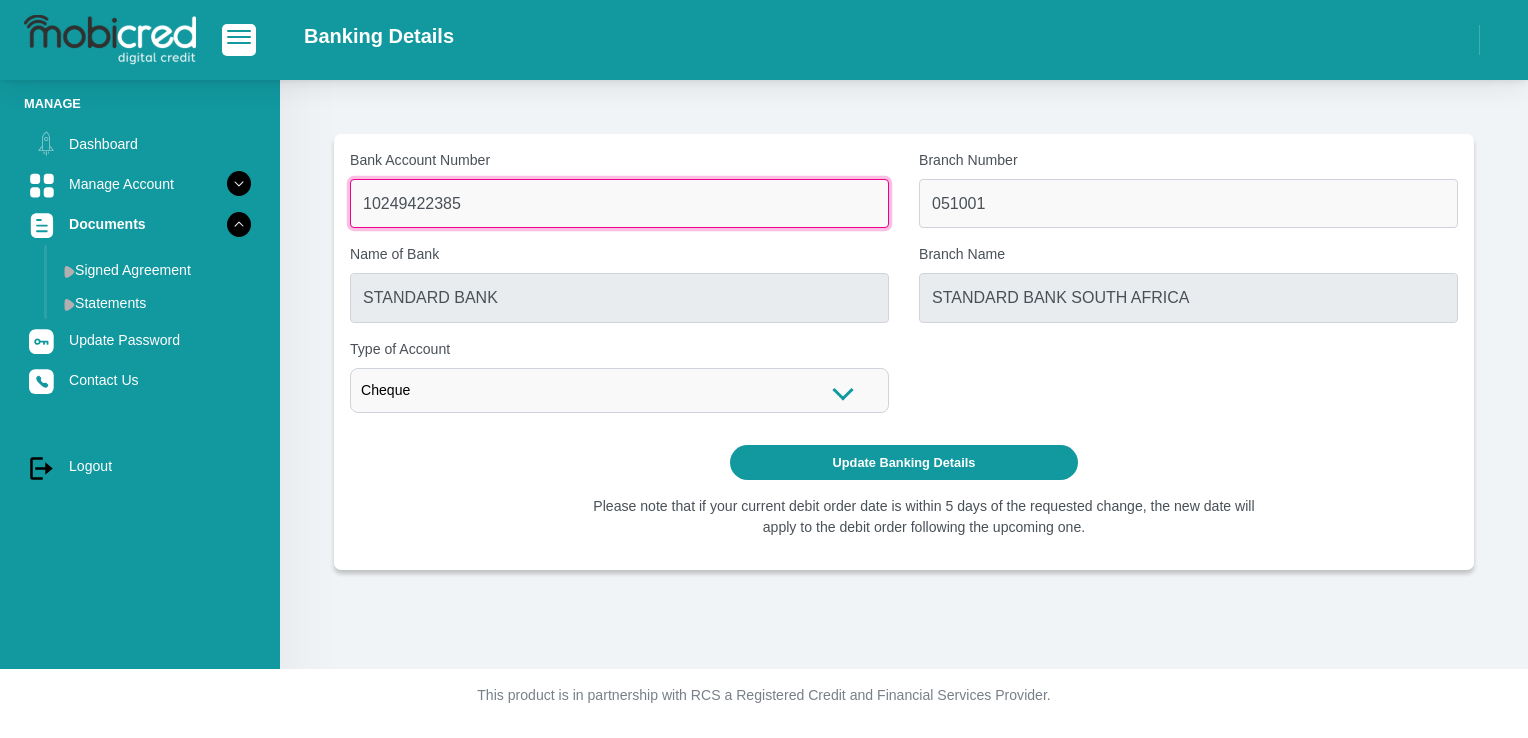 click on "10249422385" at bounding box center (619, 203) 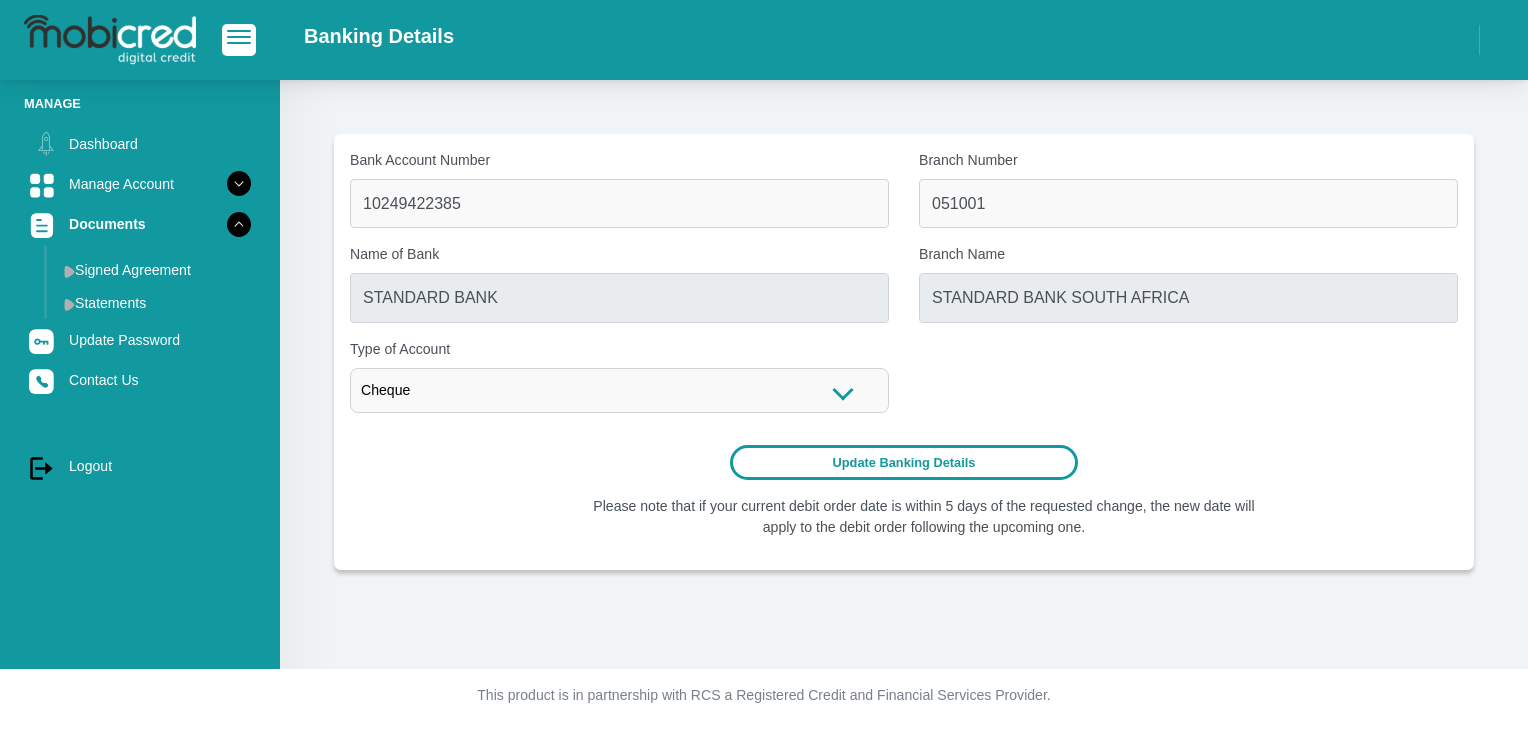 click on "Update Banking Details" at bounding box center (904, 462) 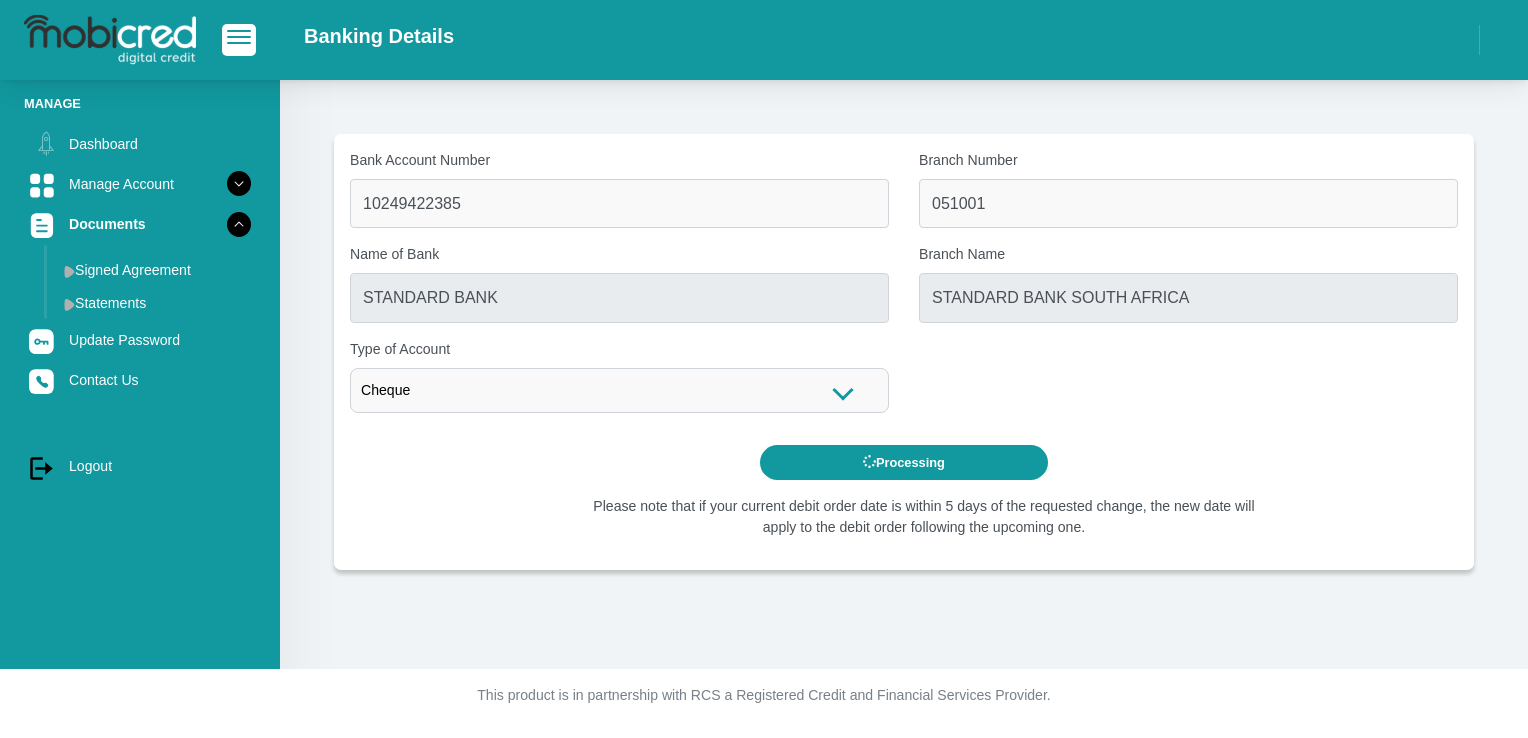 scroll, scrollTop: 0, scrollLeft: 0, axis: both 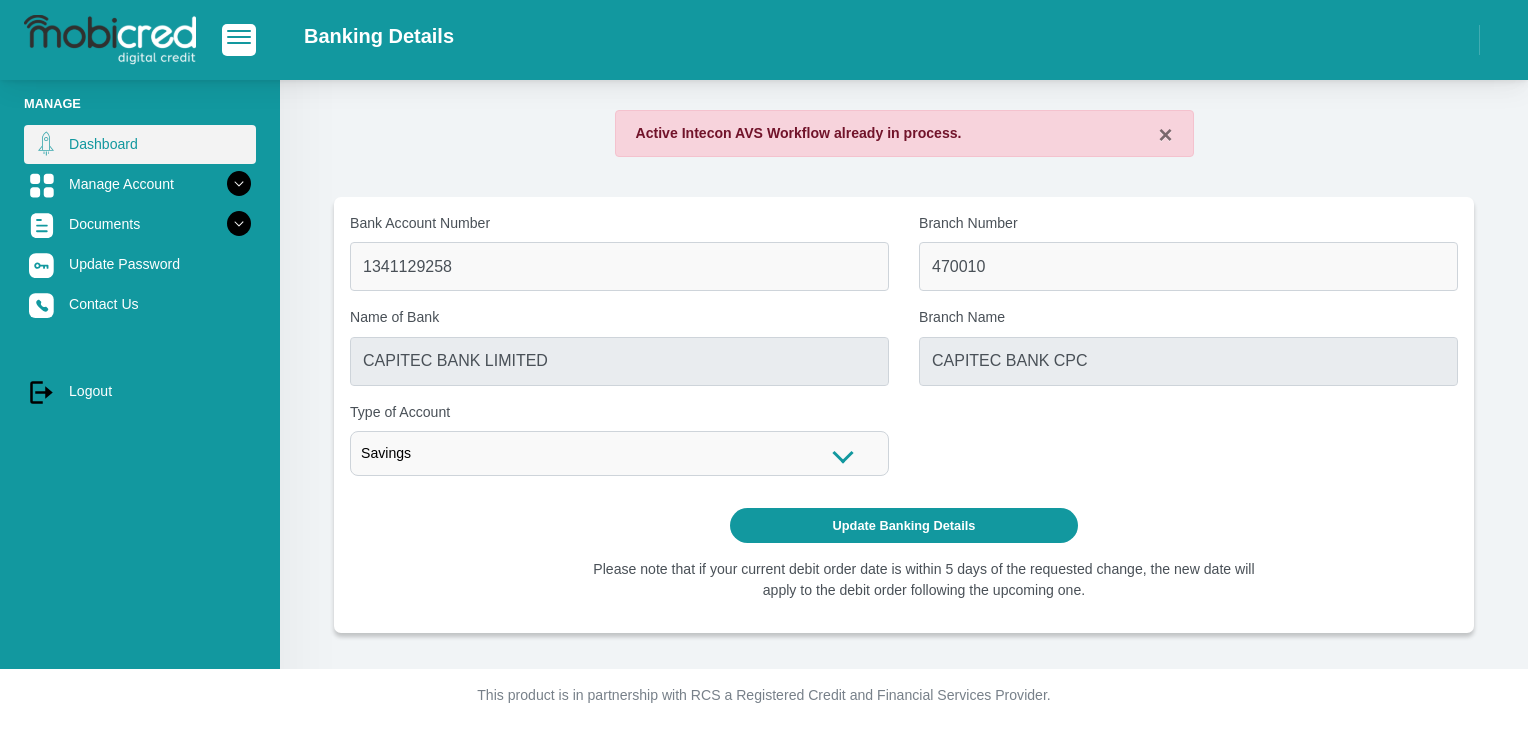 click on "Dashboard" at bounding box center (140, 144) 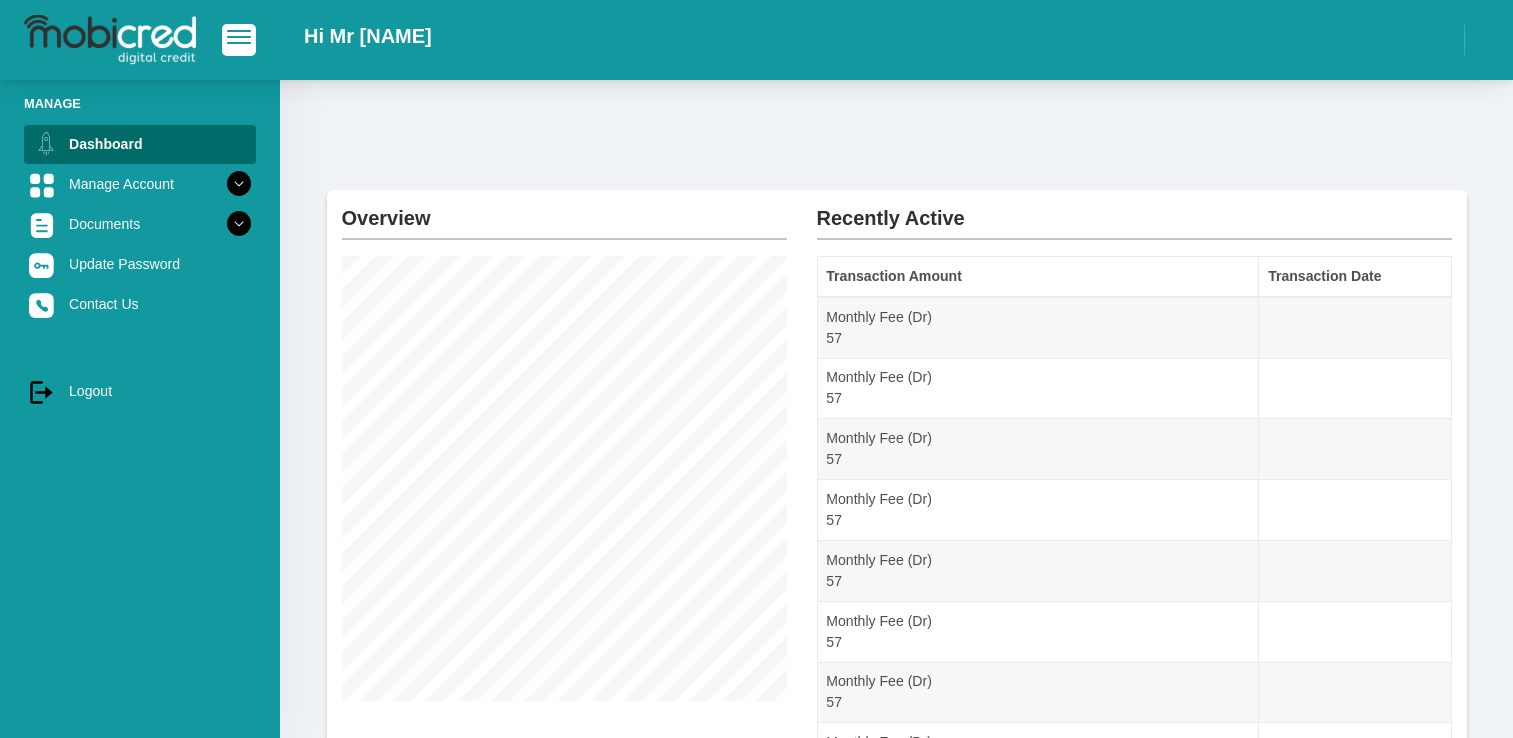 scroll, scrollTop: 0, scrollLeft: 0, axis: both 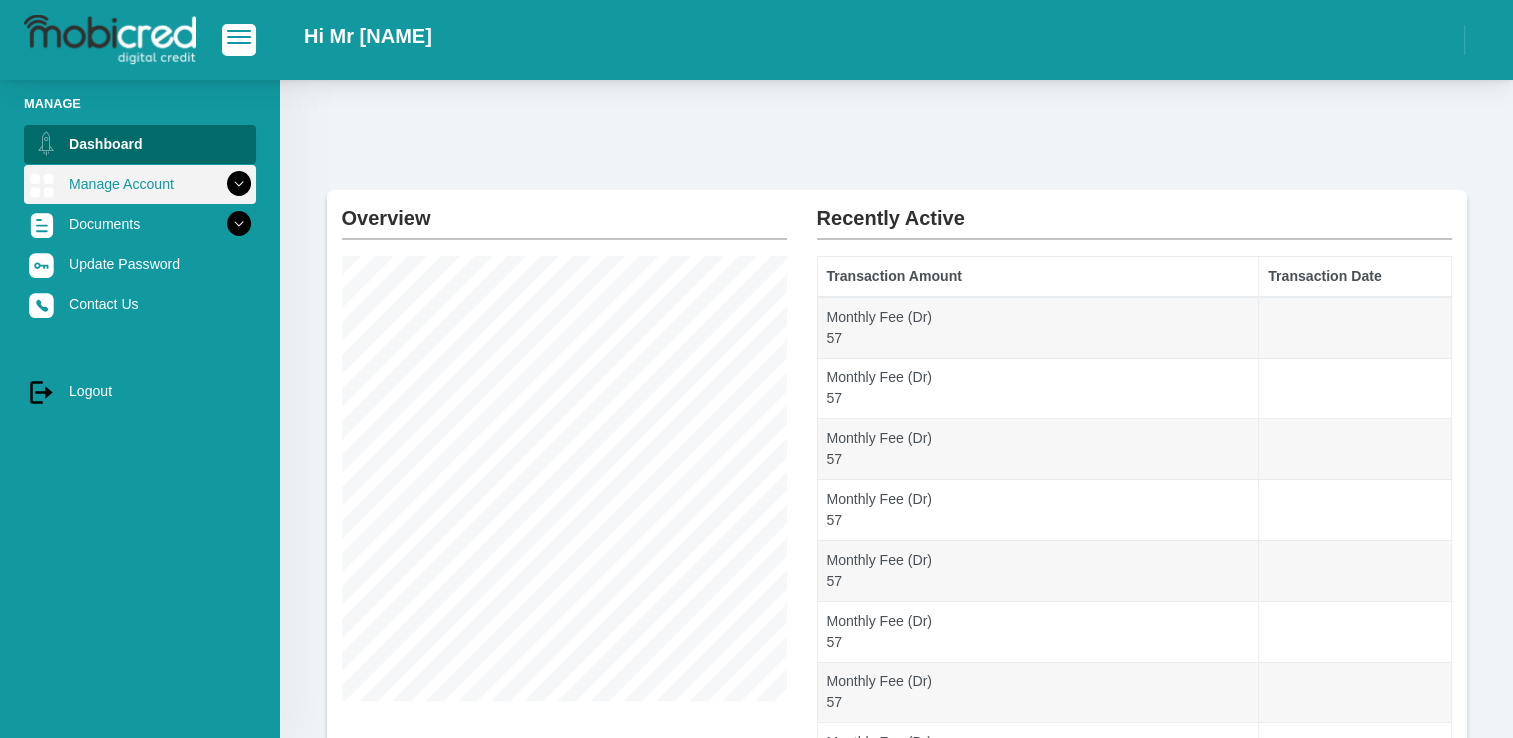 click on "Manage Account" at bounding box center [140, 184] 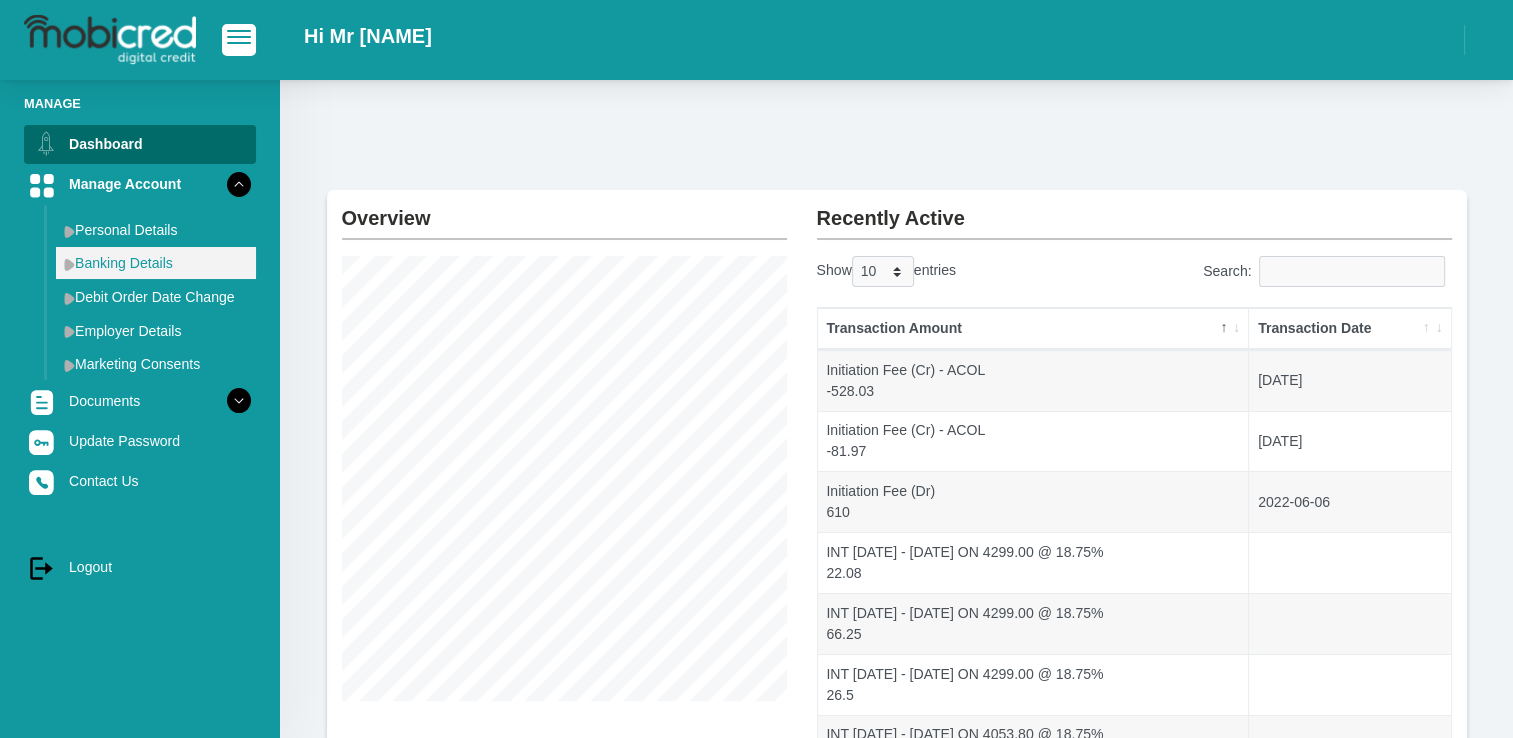 click on "Banking Details" at bounding box center [156, 263] 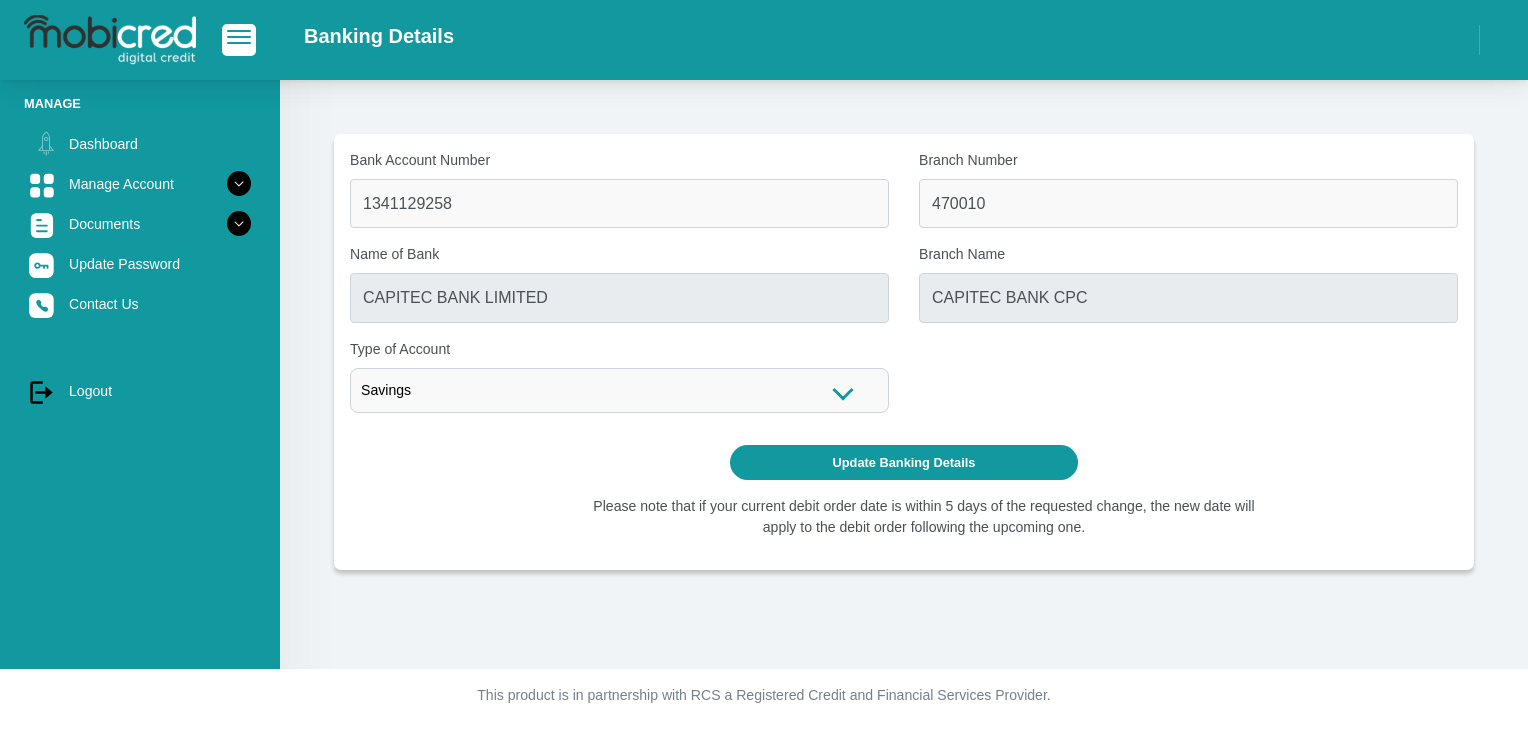 scroll, scrollTop: 0, scrollLeft: 0, axis: both 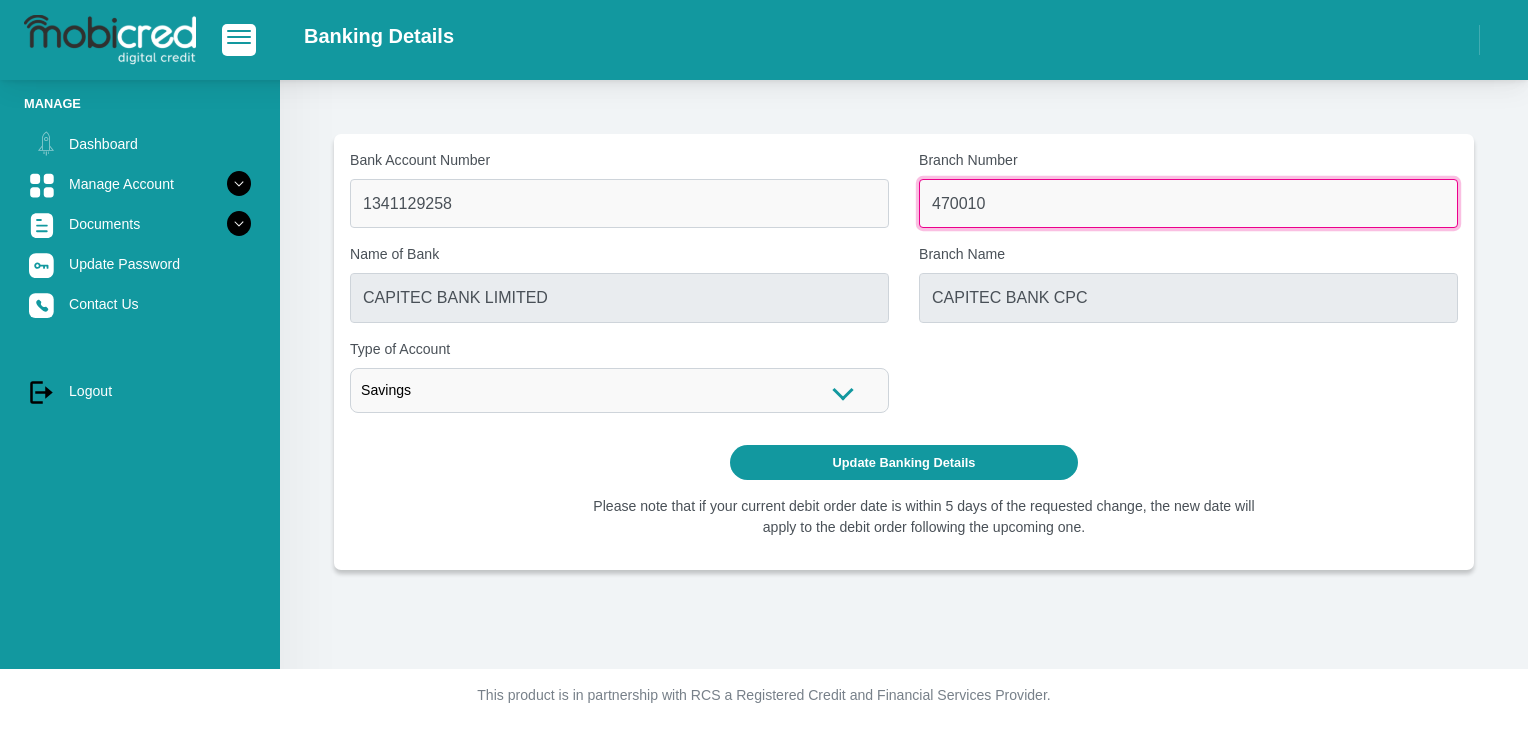 click on "470010" at bounding box center (1188, 203) 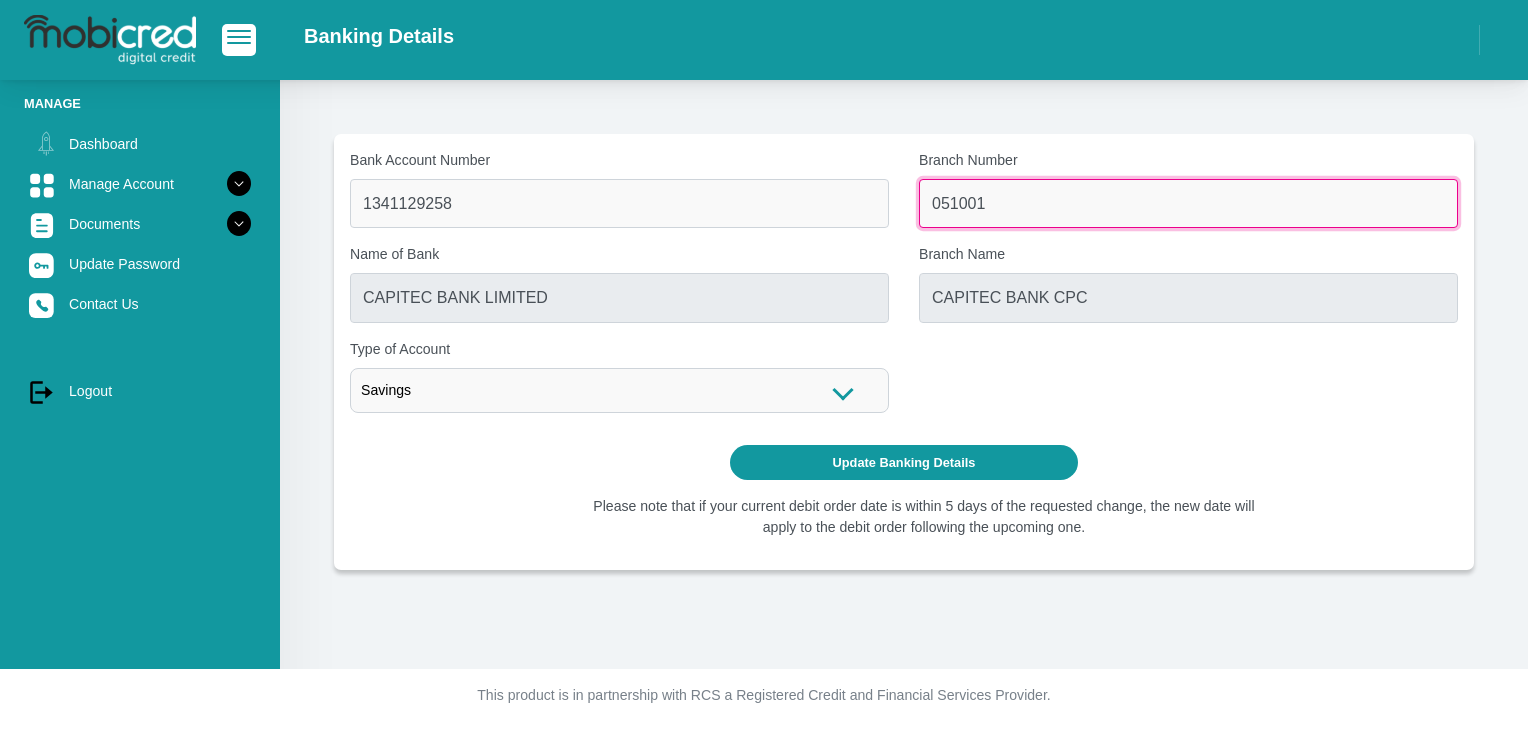 type on "051001" 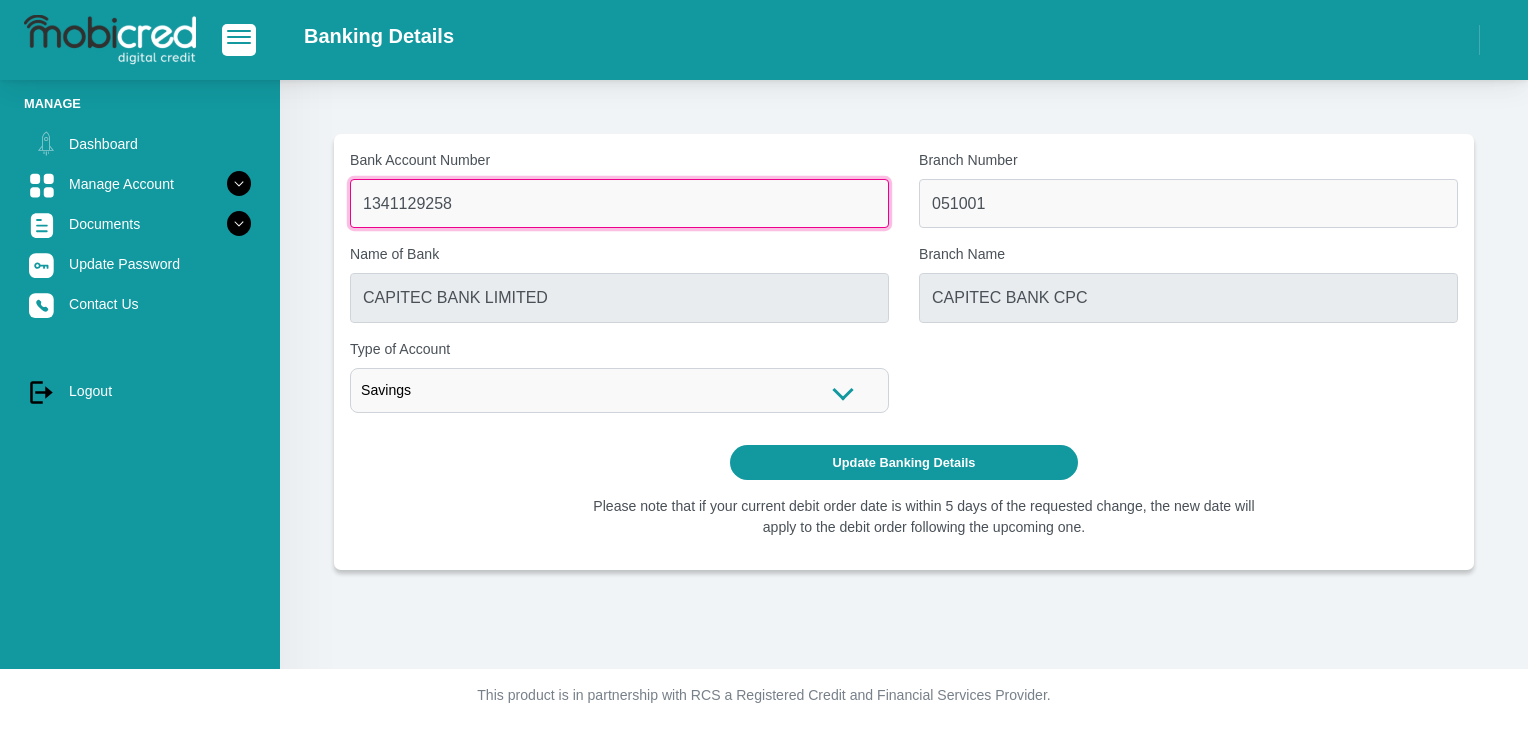click on "1341129258" at bounding box center (619, 203) 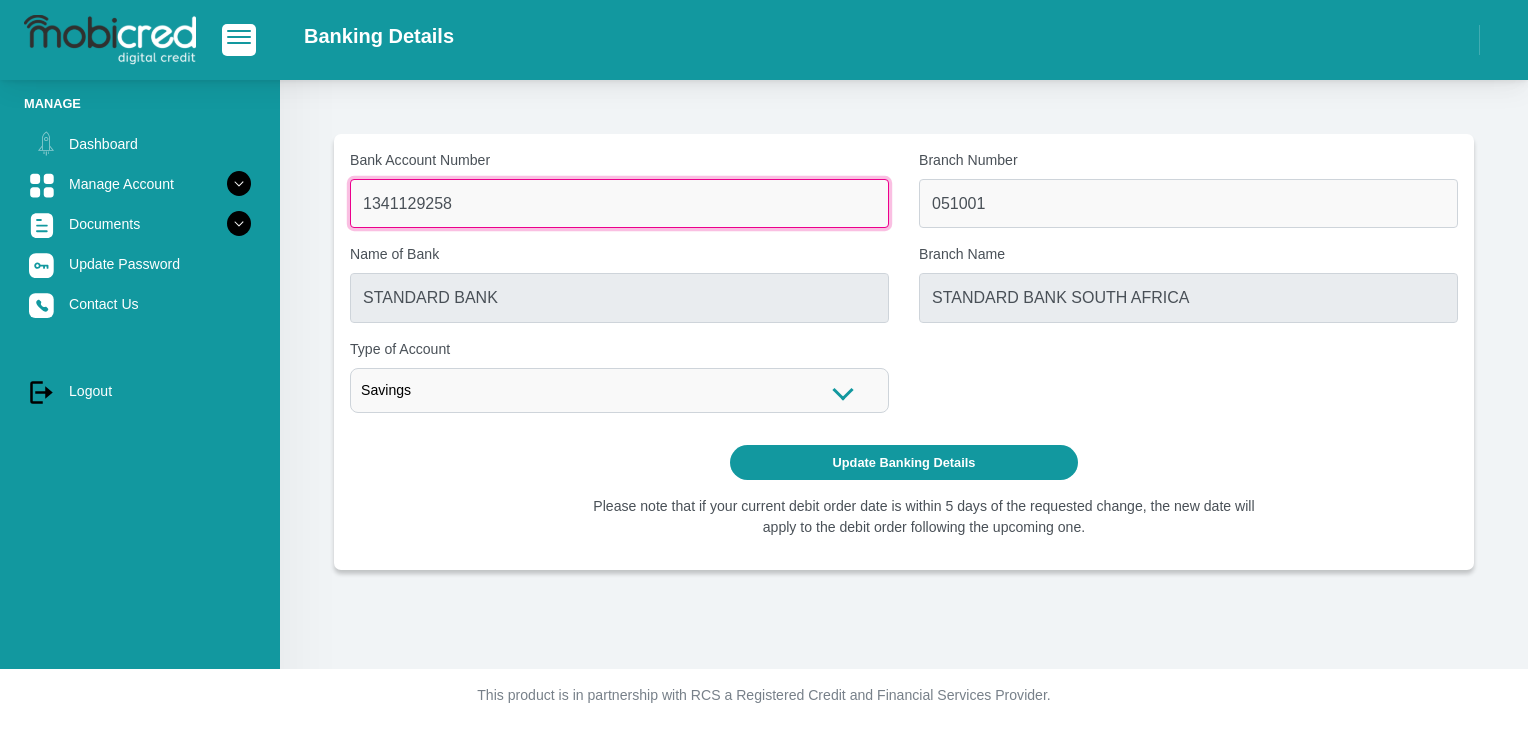 click on "1341129258" at bounding box center [619, 203] 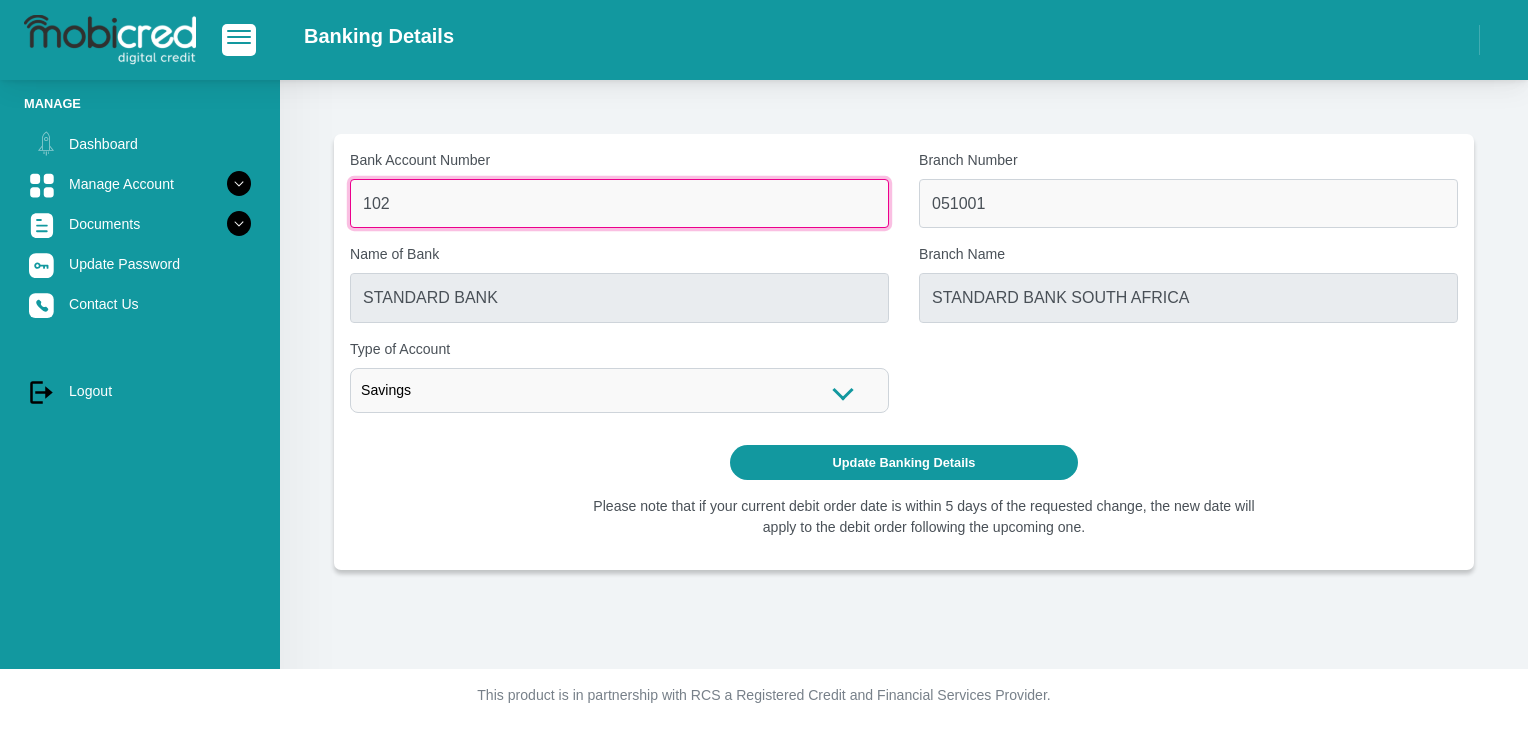 type on "10249422385" 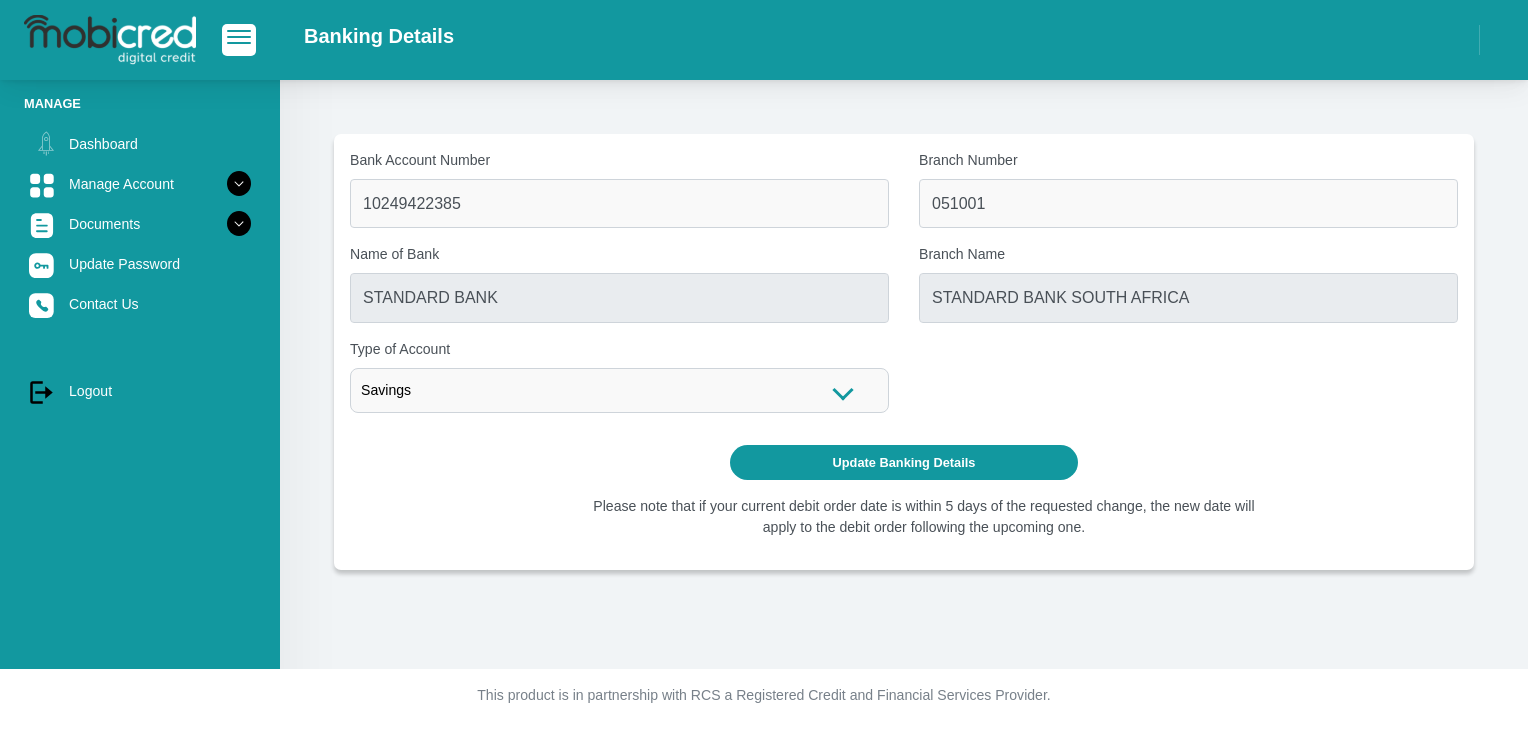 click on "Savings" at bounding box center (619, 390) 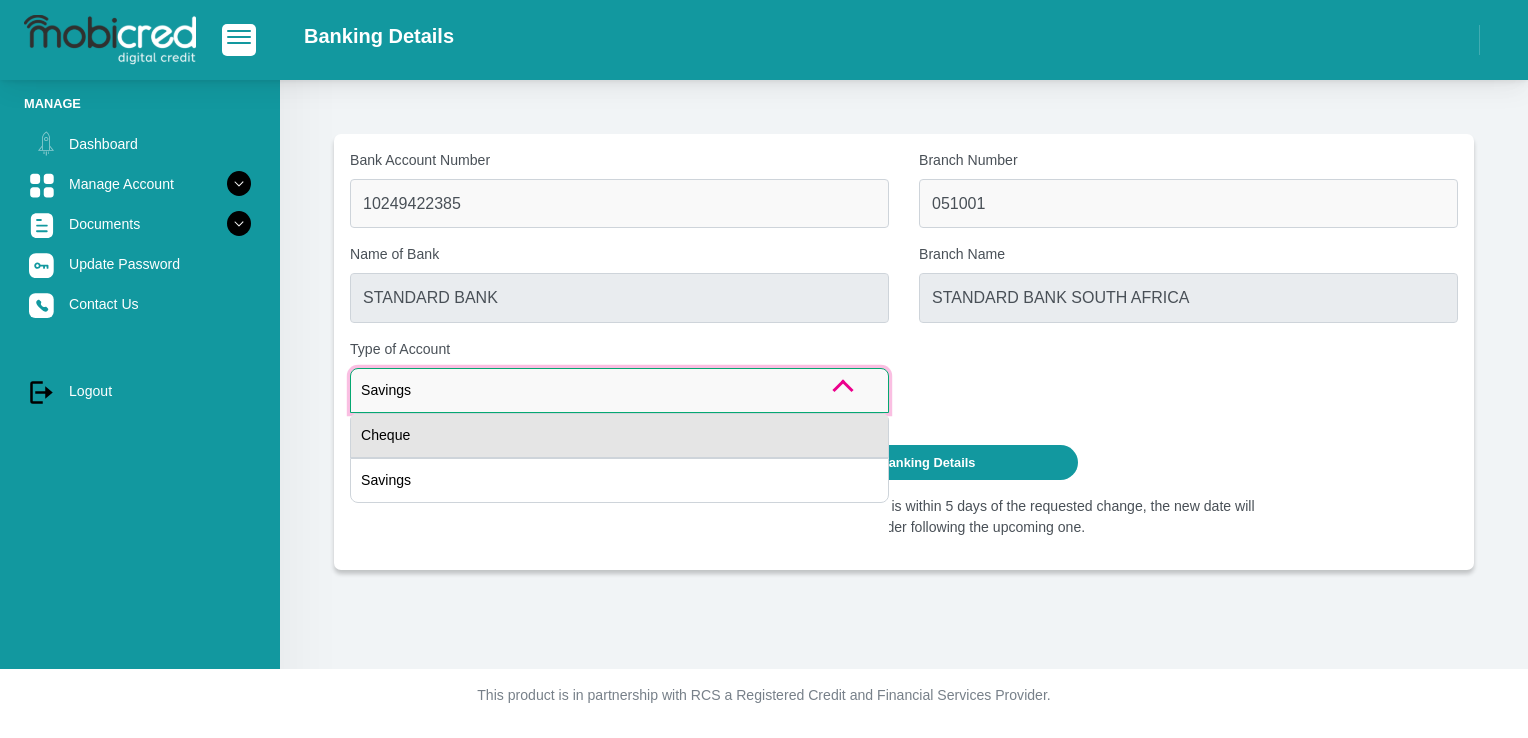 click on "Cheque" at bounding box center (619, 435) 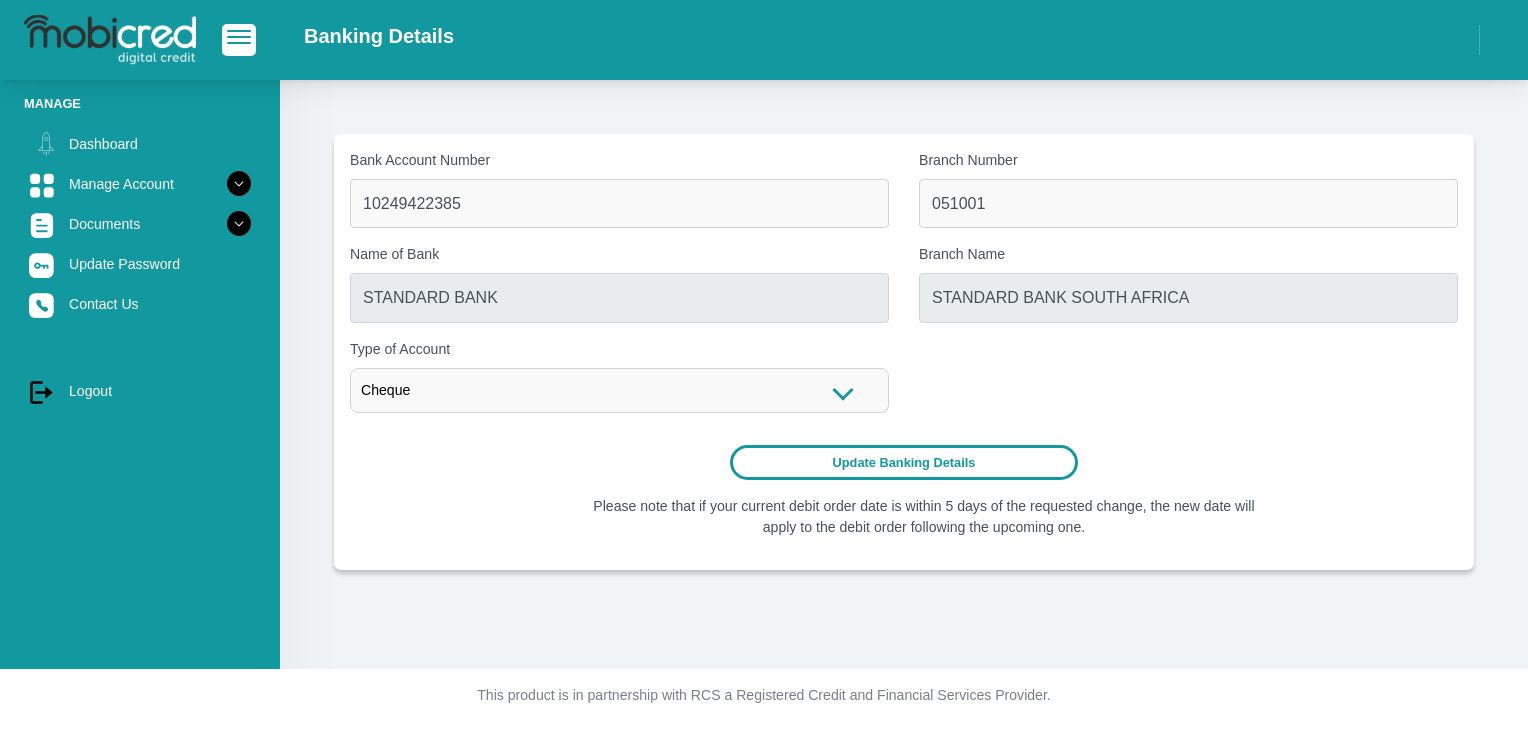 click on "Update Banking Details" at bounding box center [904, 462] 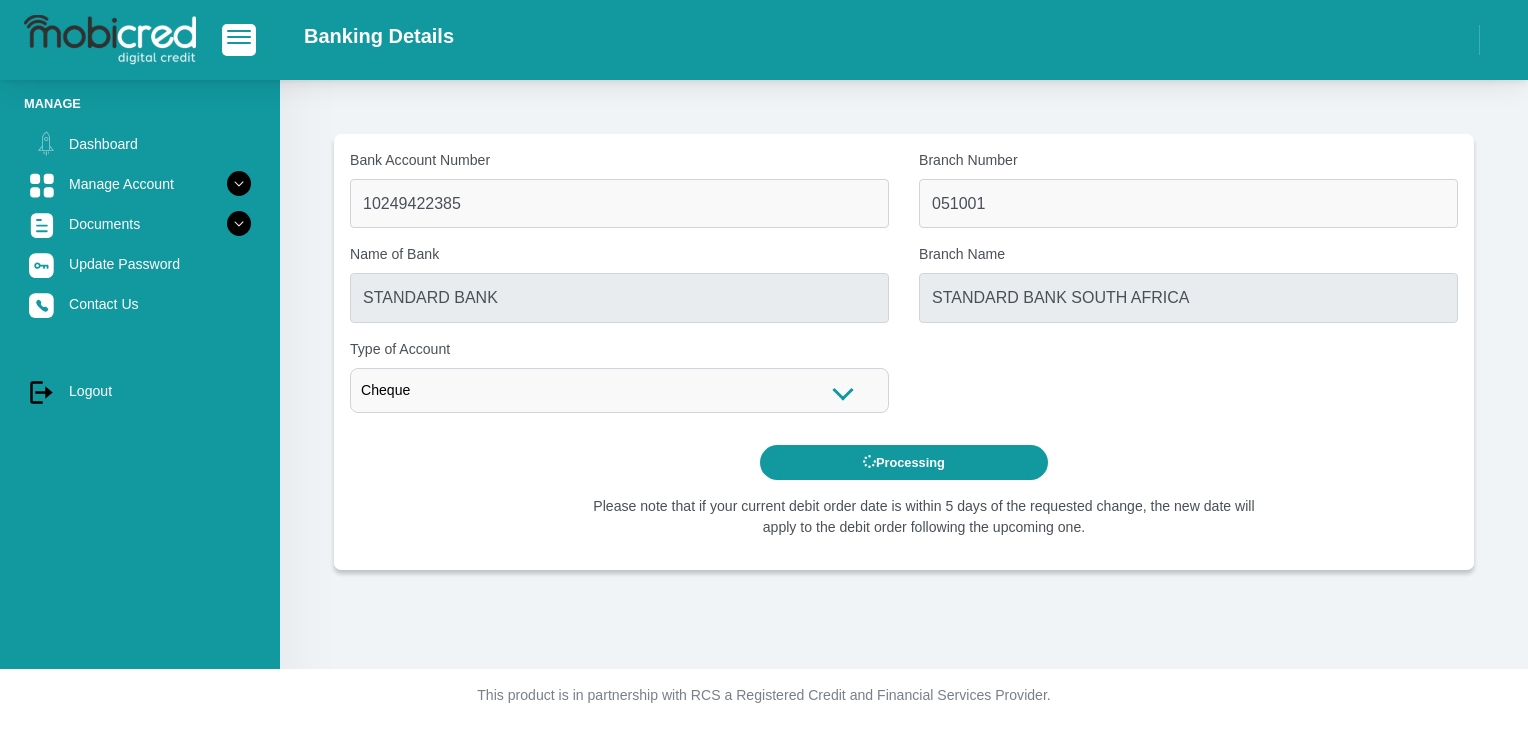 scroll, scrollTop: 0, scrollLeft: 0, axis: both 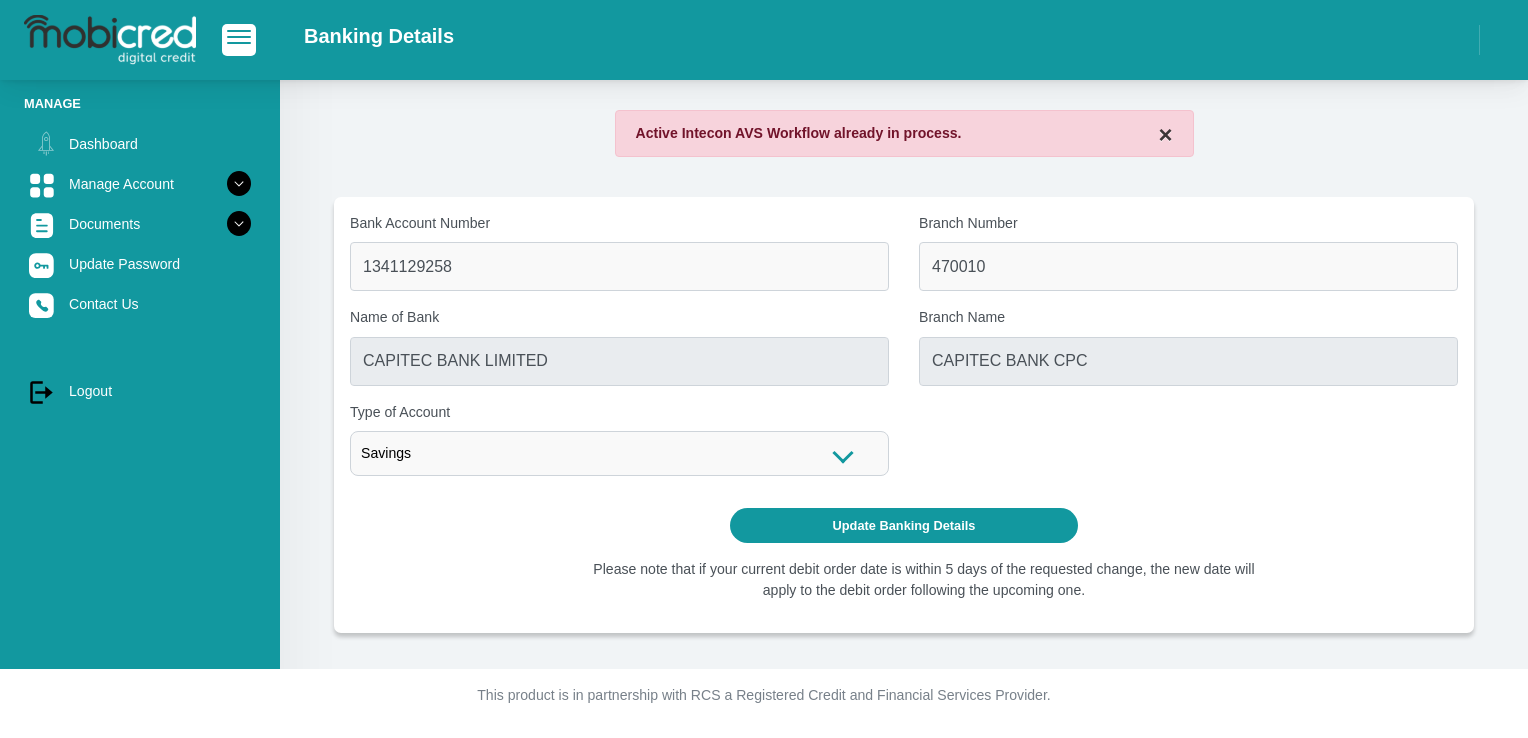 click on "×" at bounding box center (1165, 135) 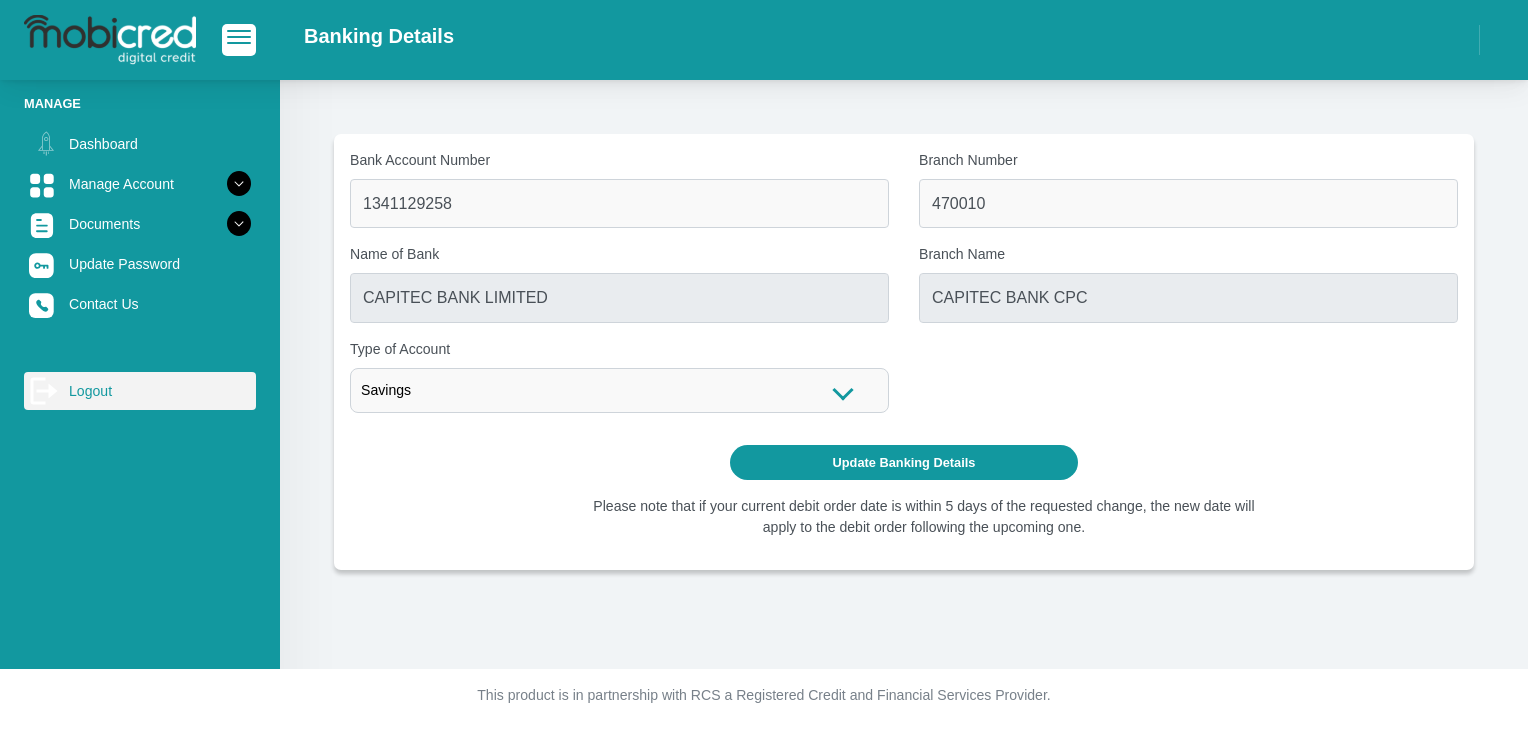 click 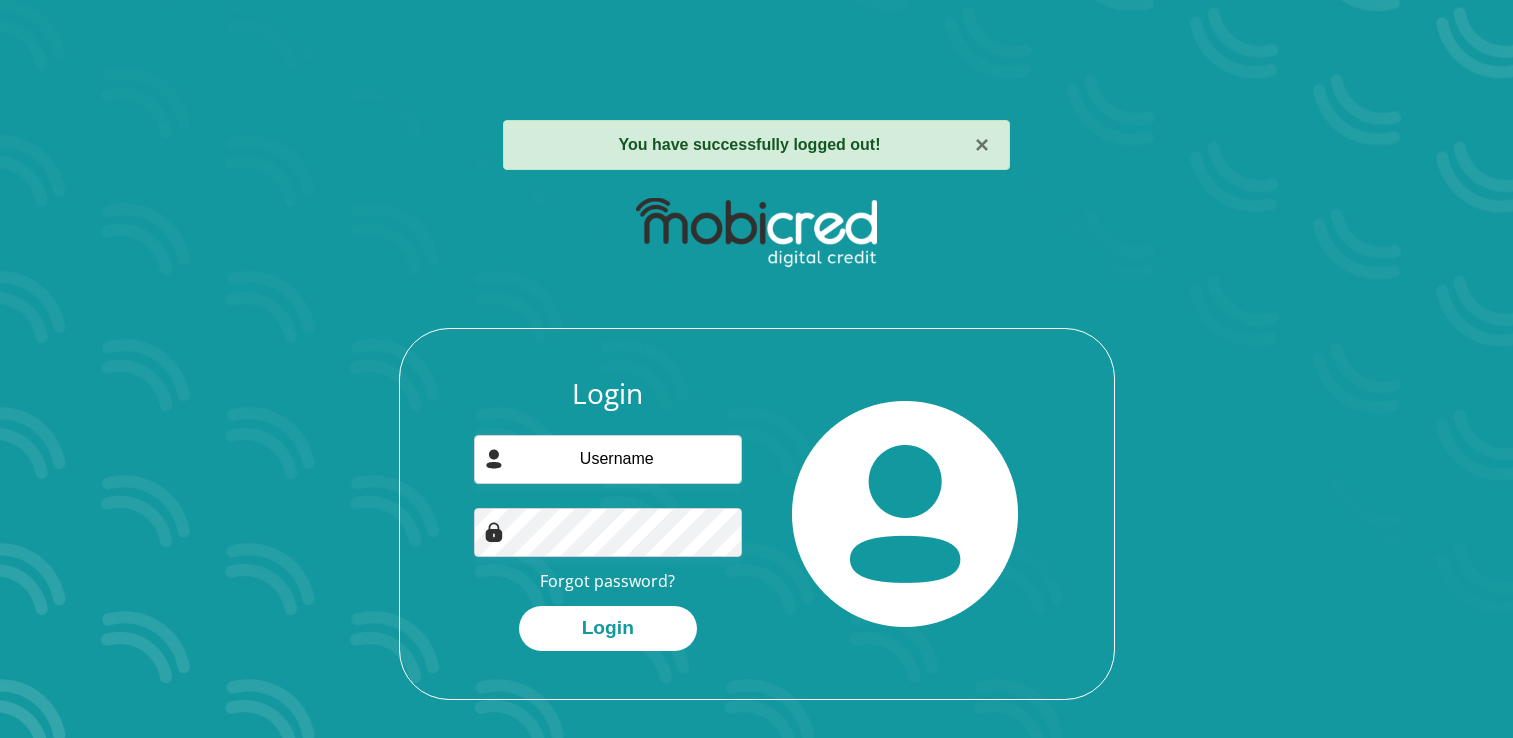 scroll, scrollTop: 0, scrollLeft: 0, axis: both 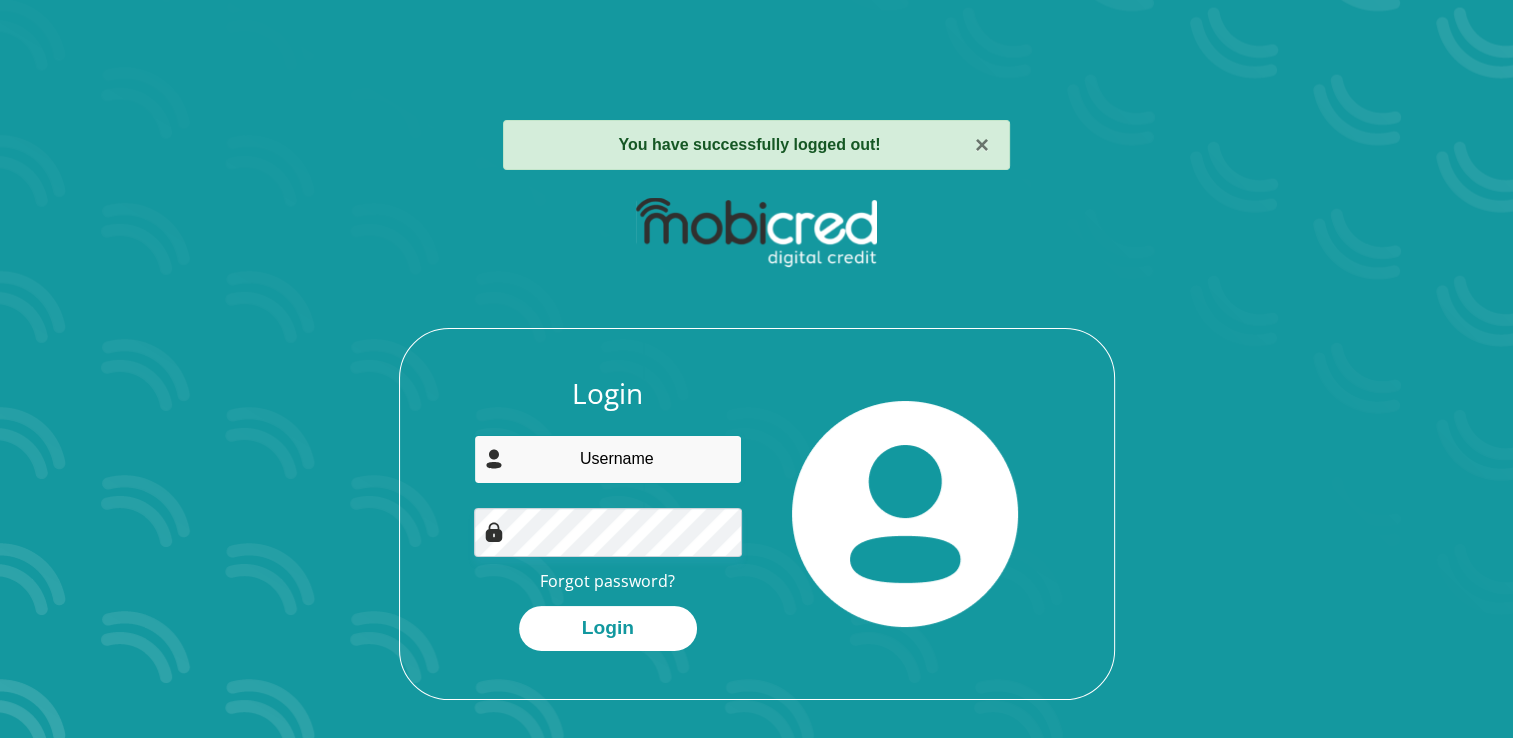 click at bounding box center (608, 459) 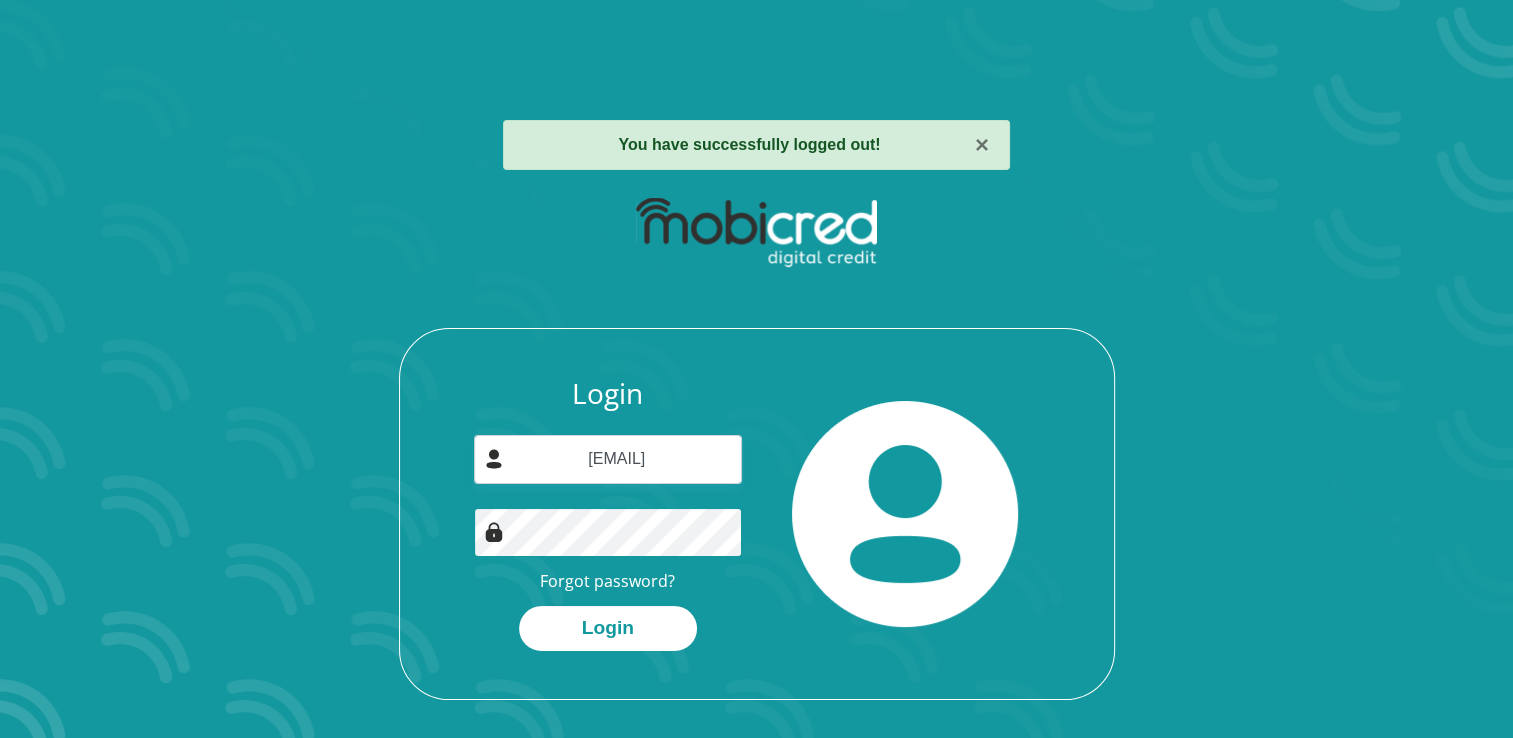 click on "Login" at bounding box center [608, 628] 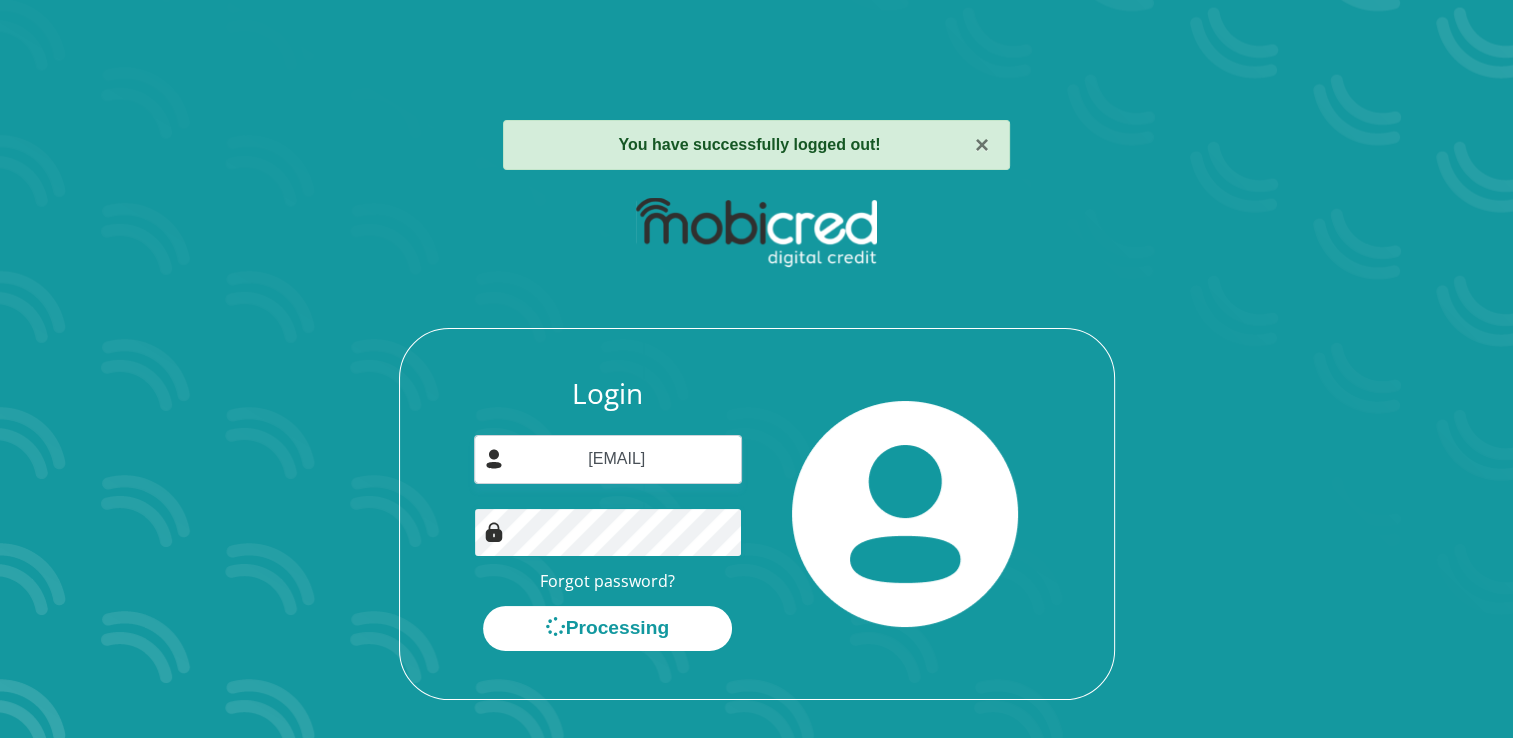 scroll, scrollTop: 0, scrollLeft: 0, axis: both 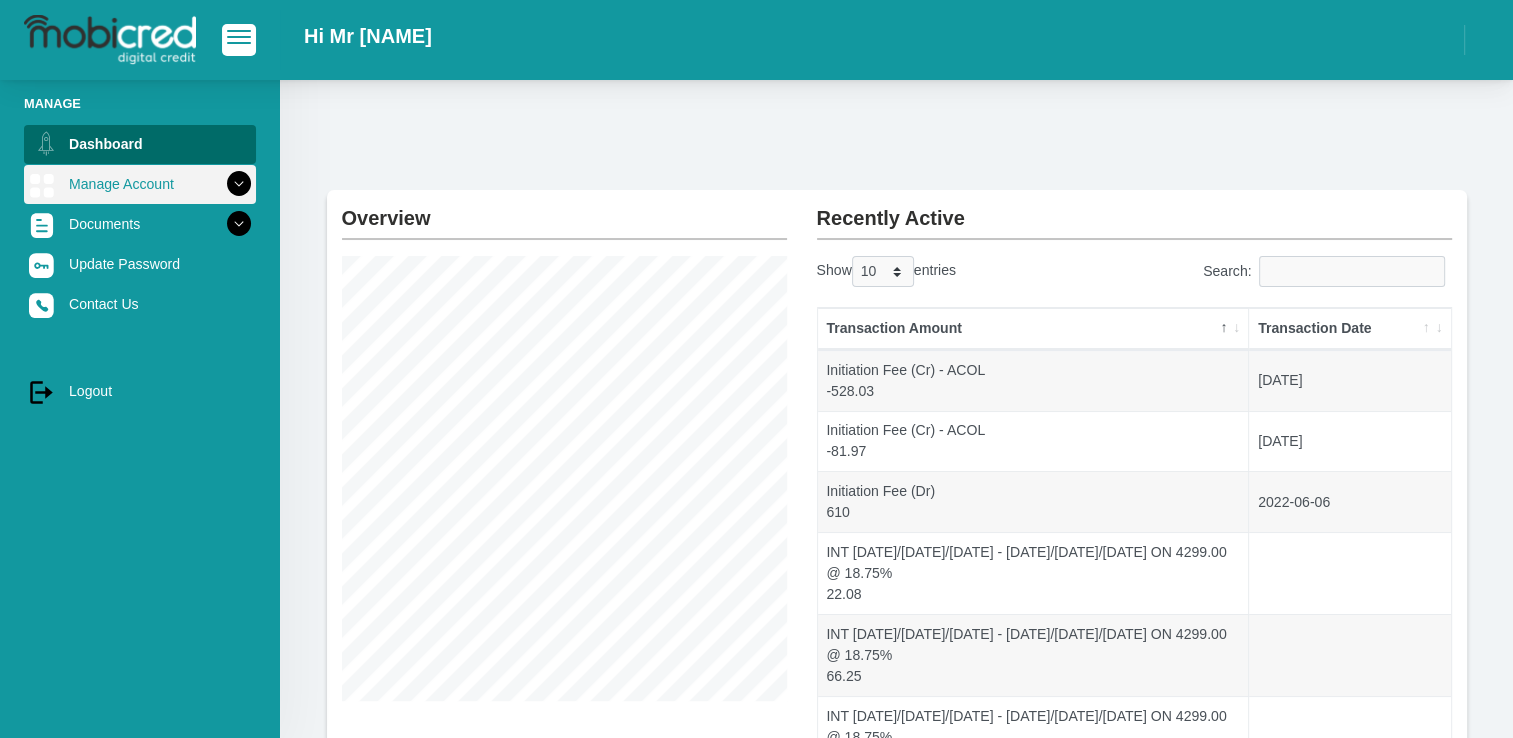 click on "Manage Account" at bounding box center [140, 184] 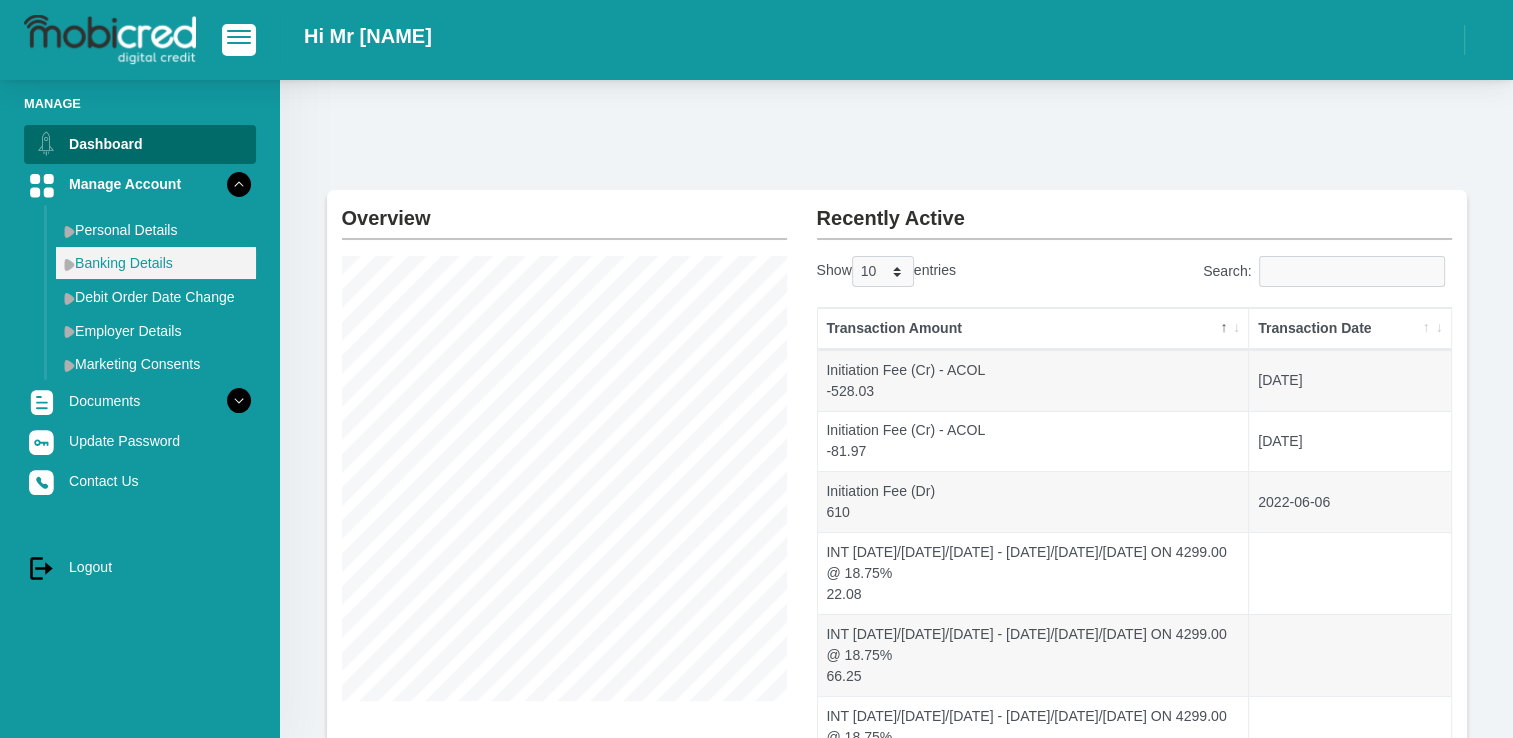 click on "Banking Details" at bounding box center [156, 263] 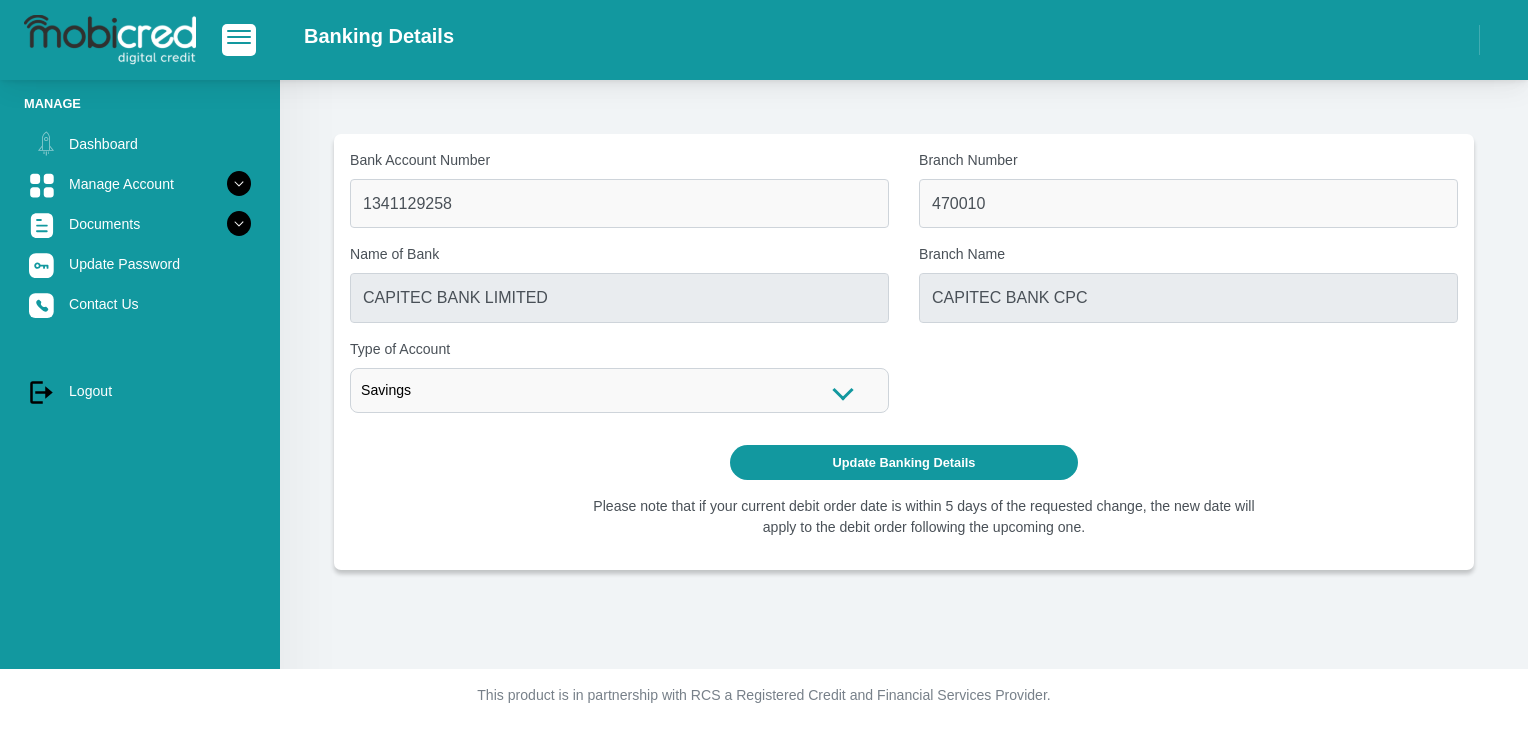 scroll, scrollTop: 0, scrollLeft: 0, axis: both 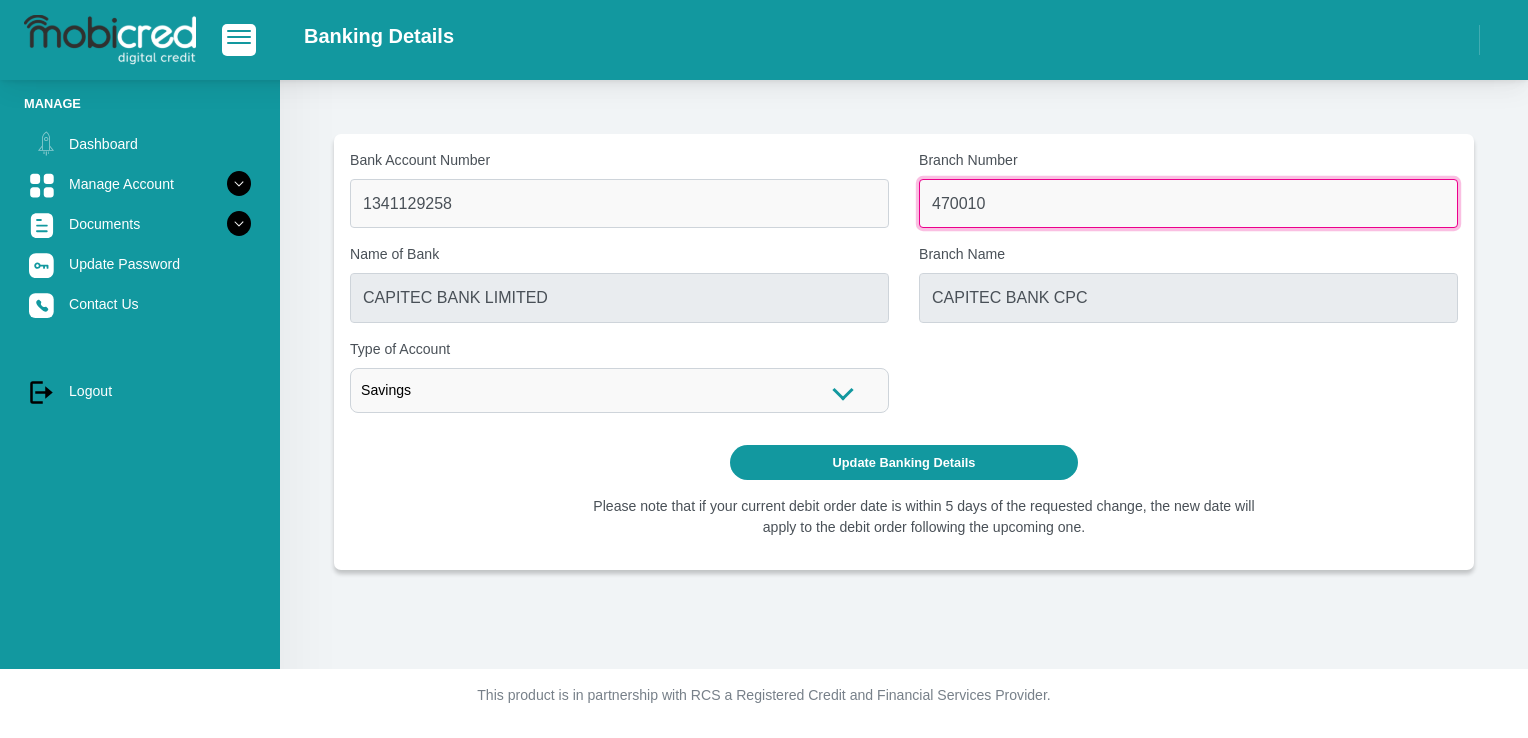 click on "470010" at bounding box center [1188, 203] 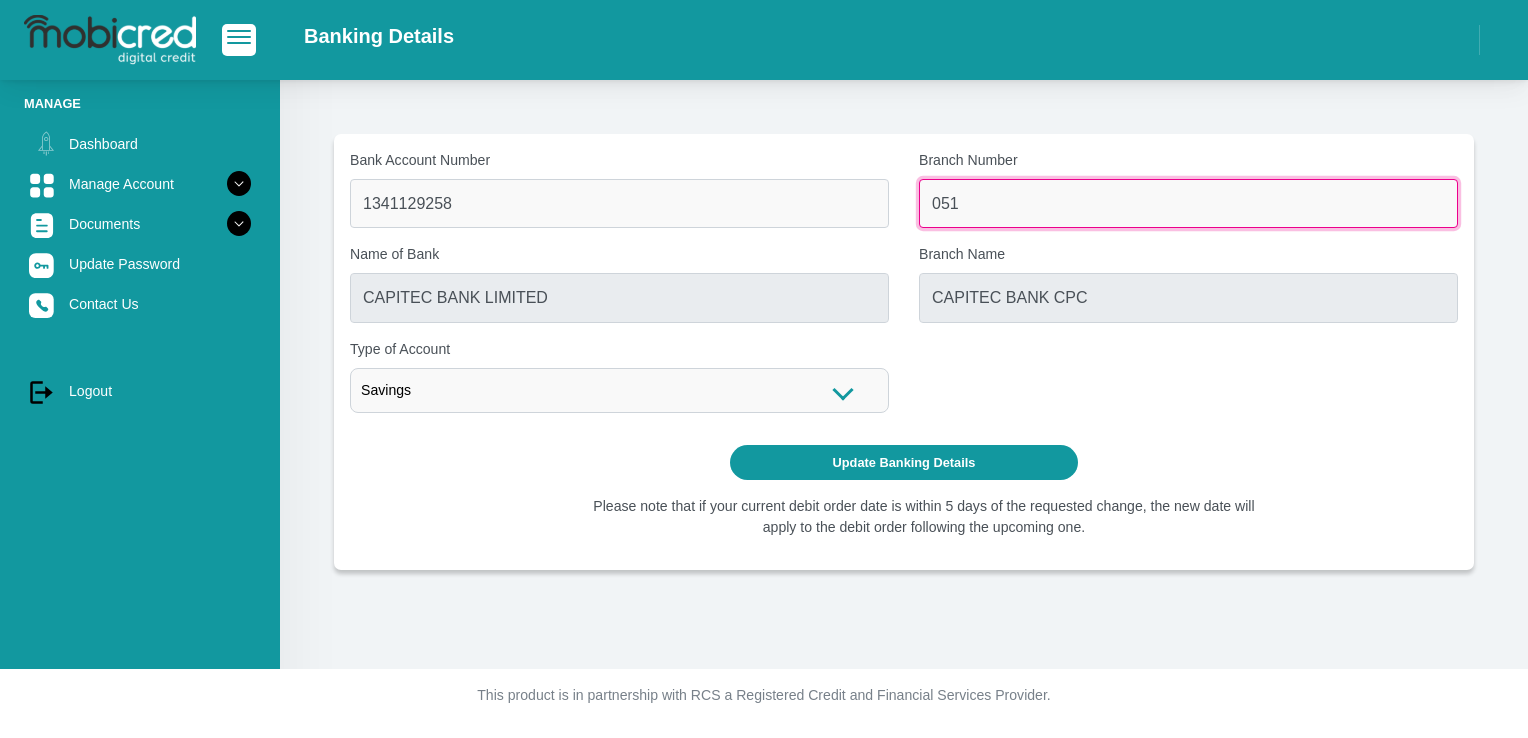 type on "051001" 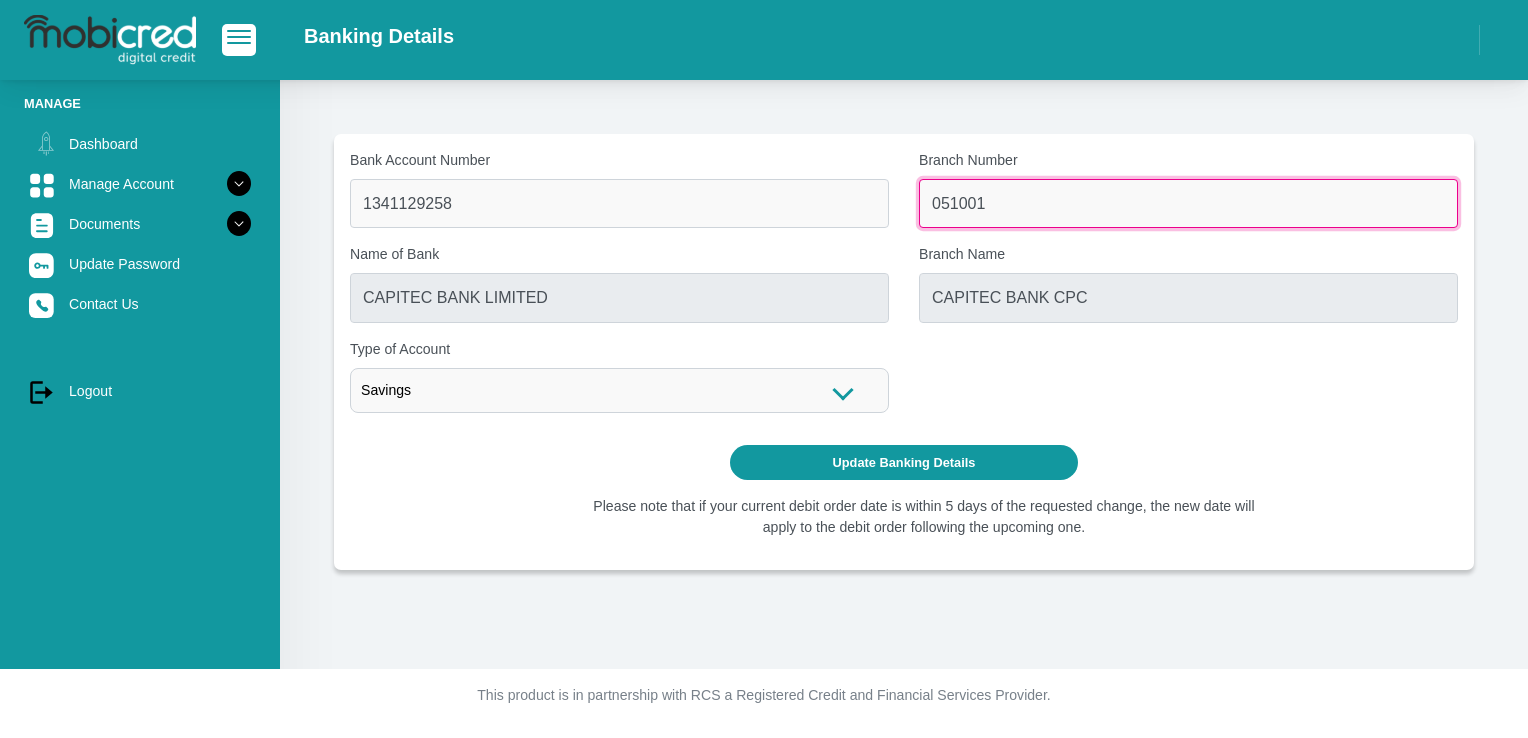 type on "STANDARD BANK" 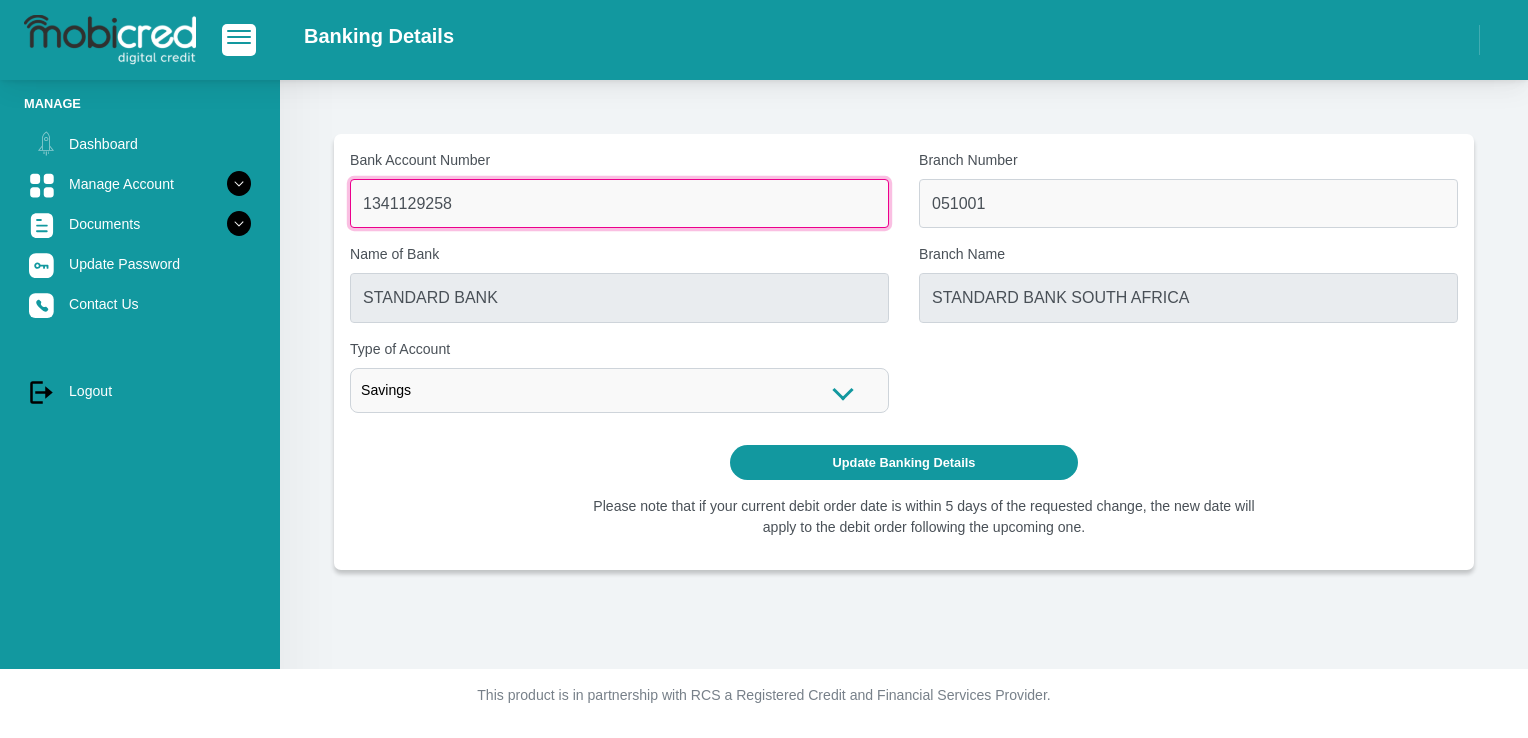 click on "1341129258" at bounding box center (619, 203) 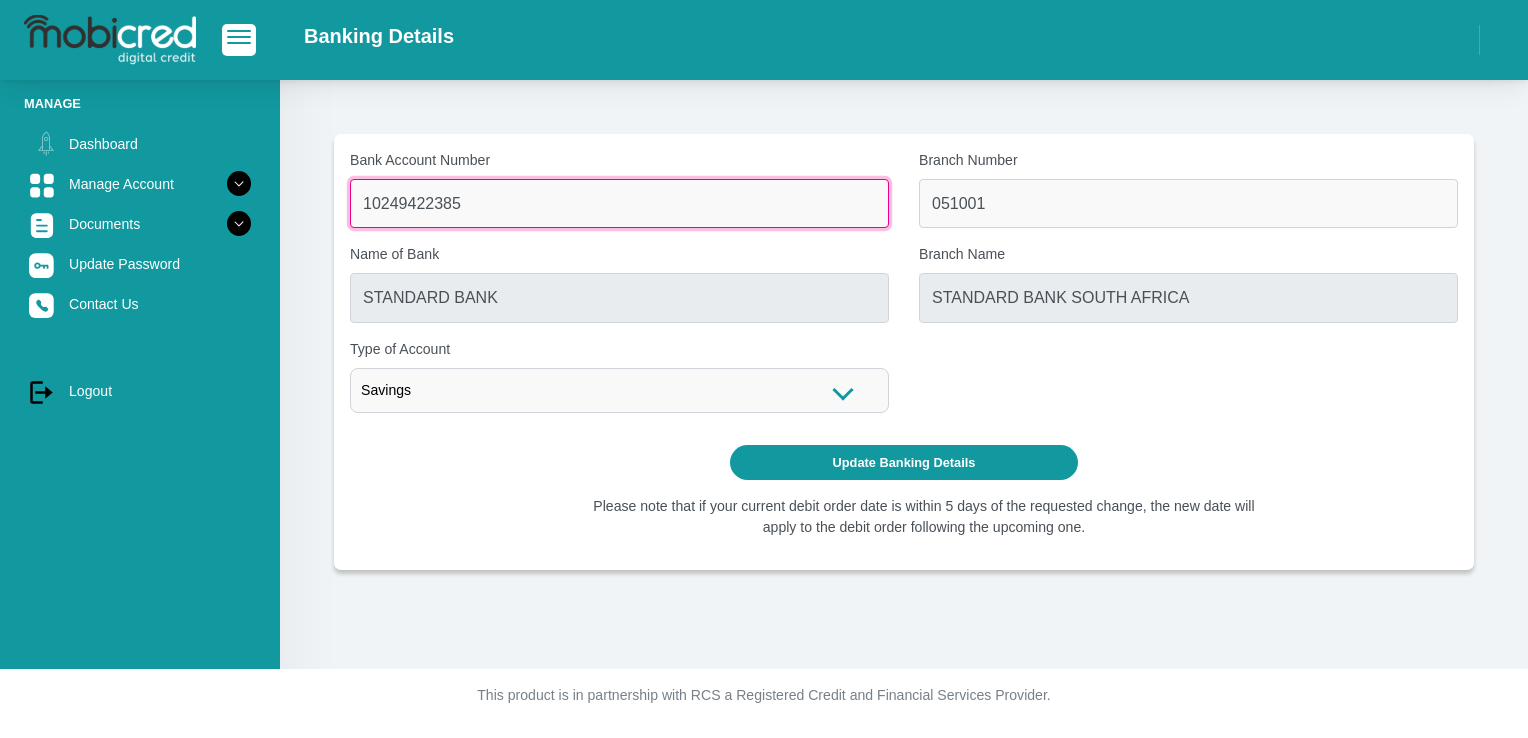 type on "10249422385" 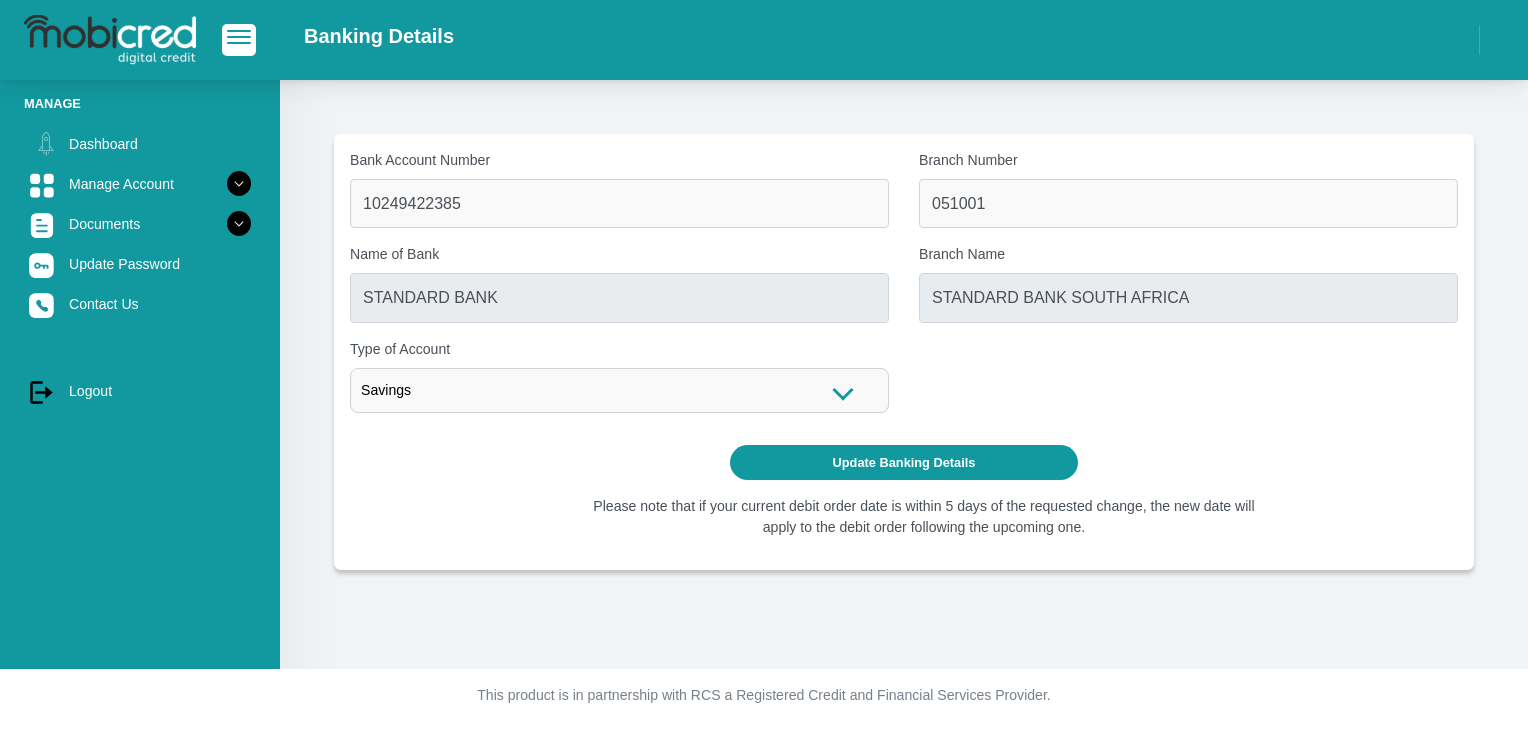 click on "Savings" at bounding box center (619, 390) 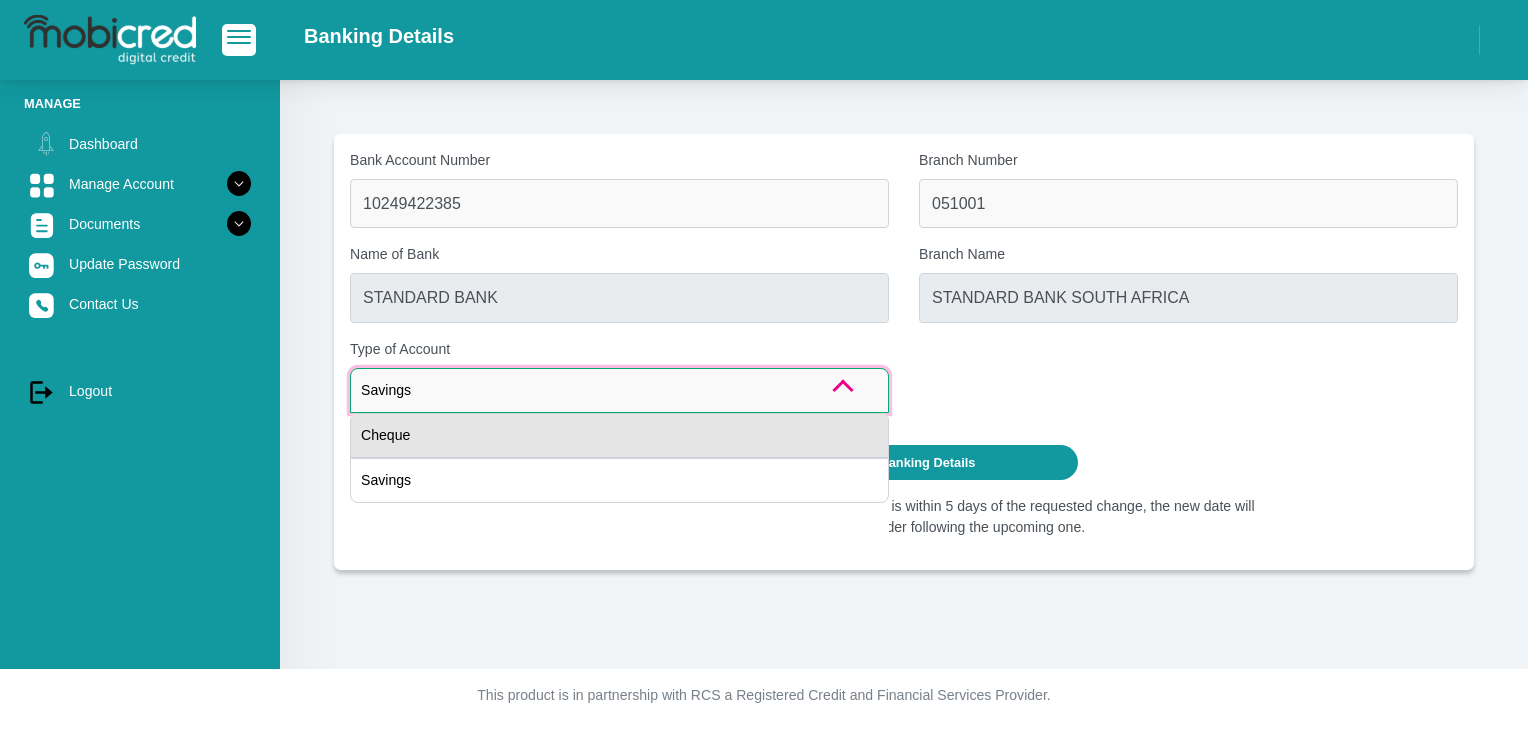click on "Cheque" at bounding box center (619, 435) 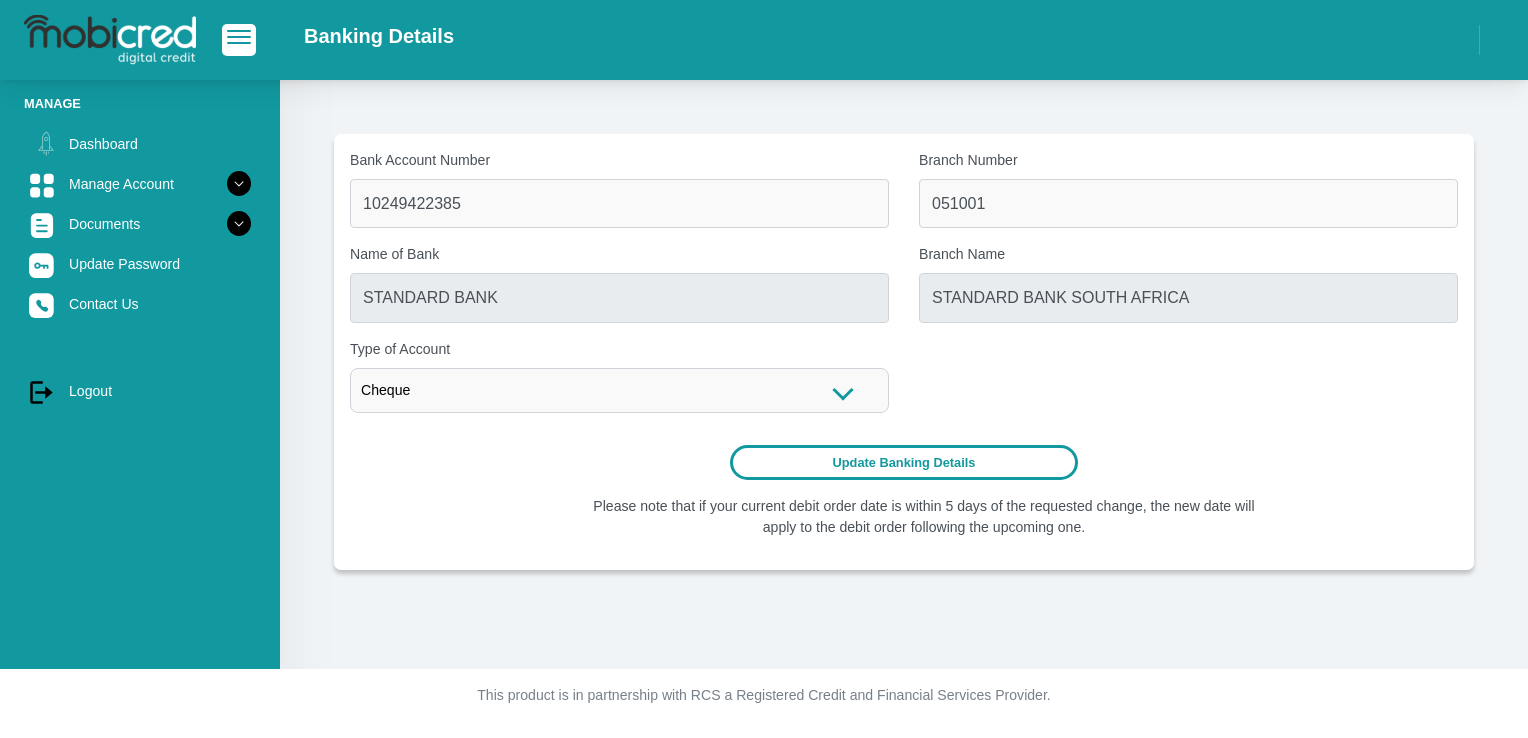 click on "Update Banking Details" at bounding box center [904, 462] 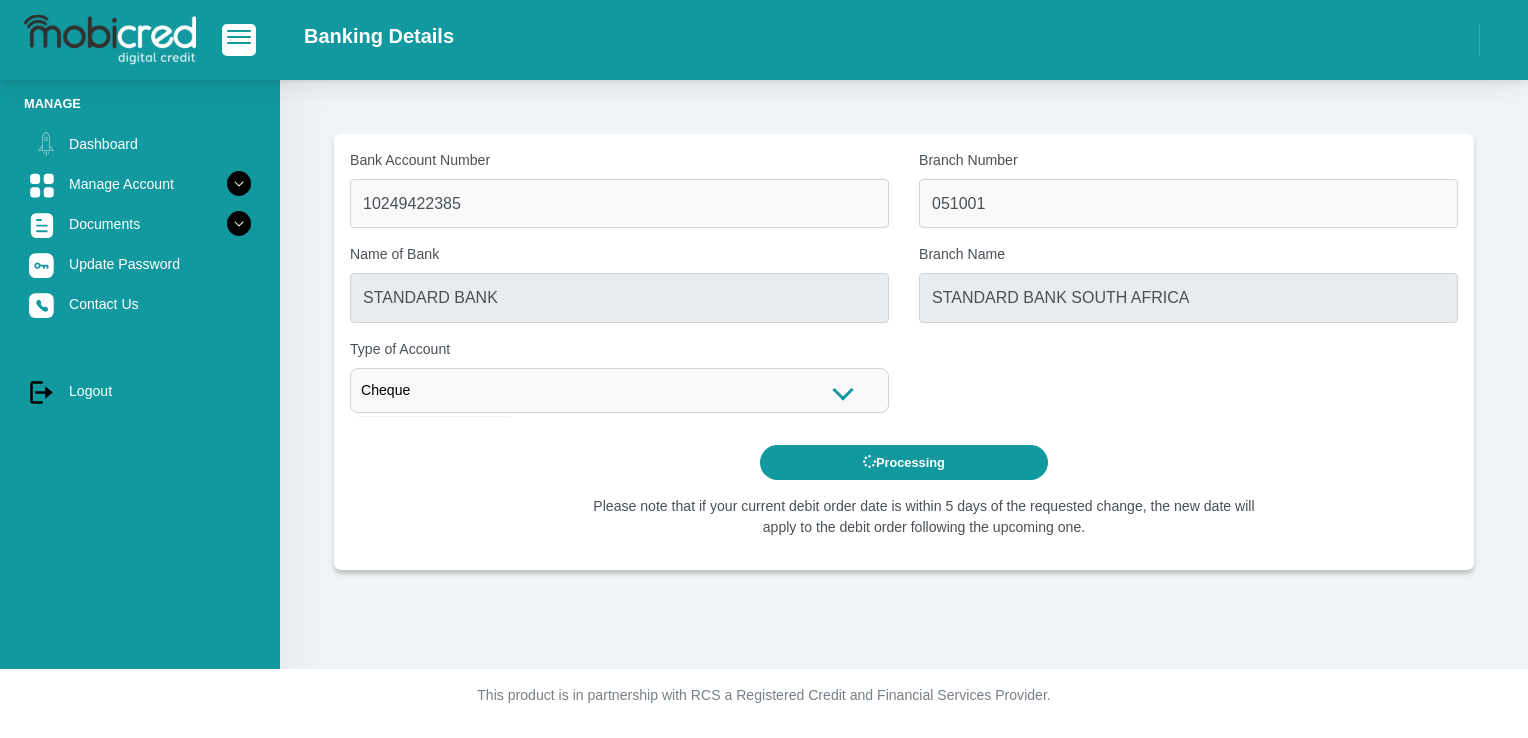scroll, scrollTop: 0, scrollLeft: 0, axis: both 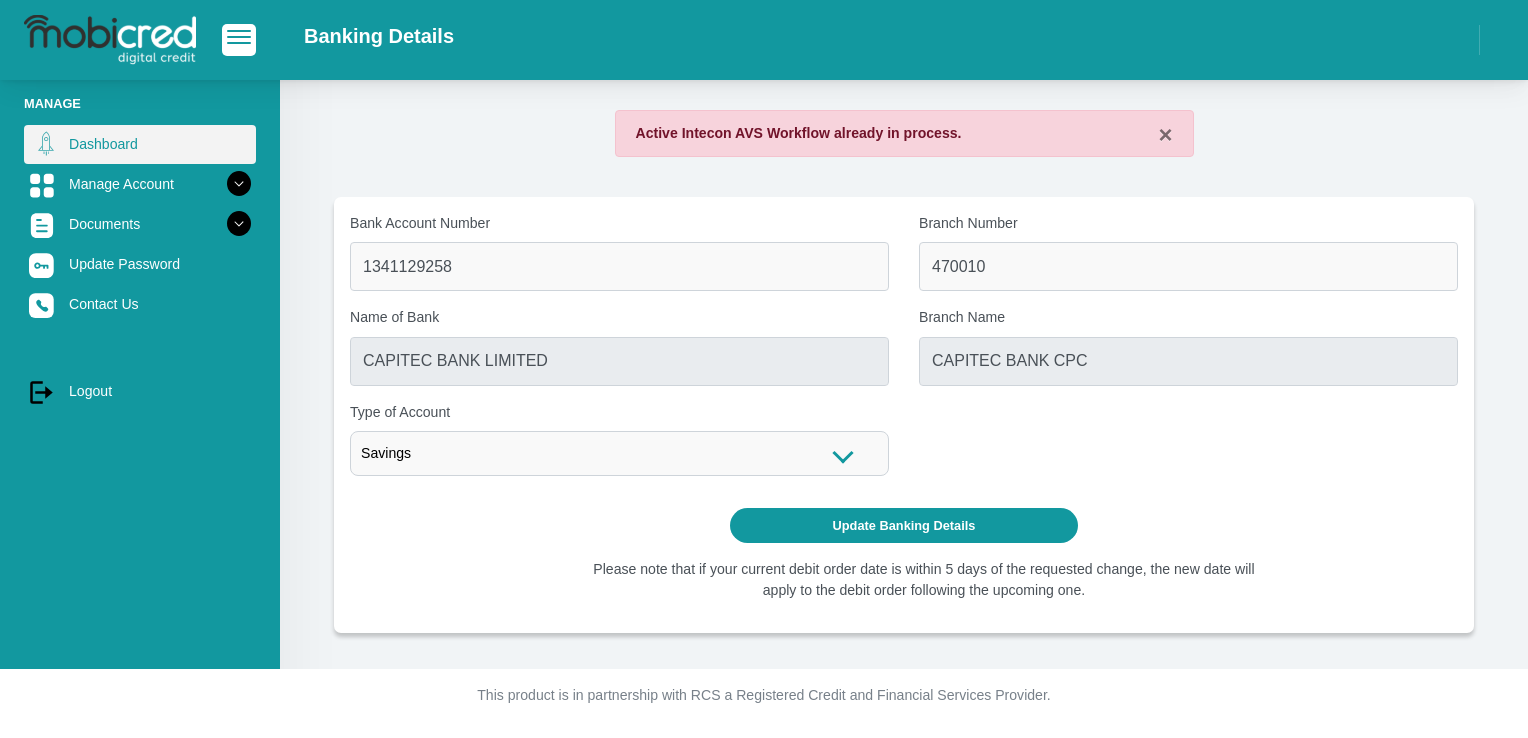 click on "Dashboard" at bounding box center (140, 144) 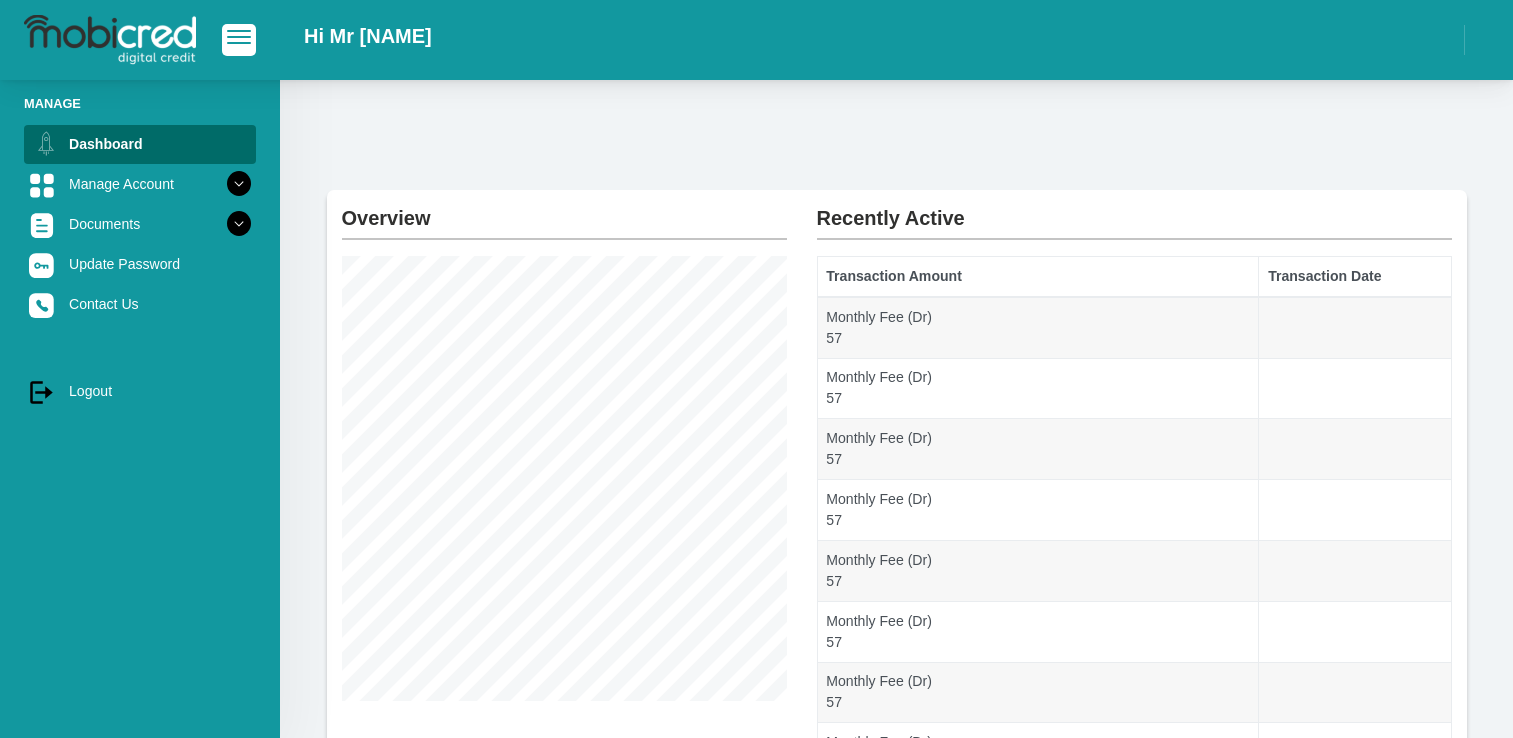 scroll, scrollTop: 0, scrollLeft: 0, axis: both 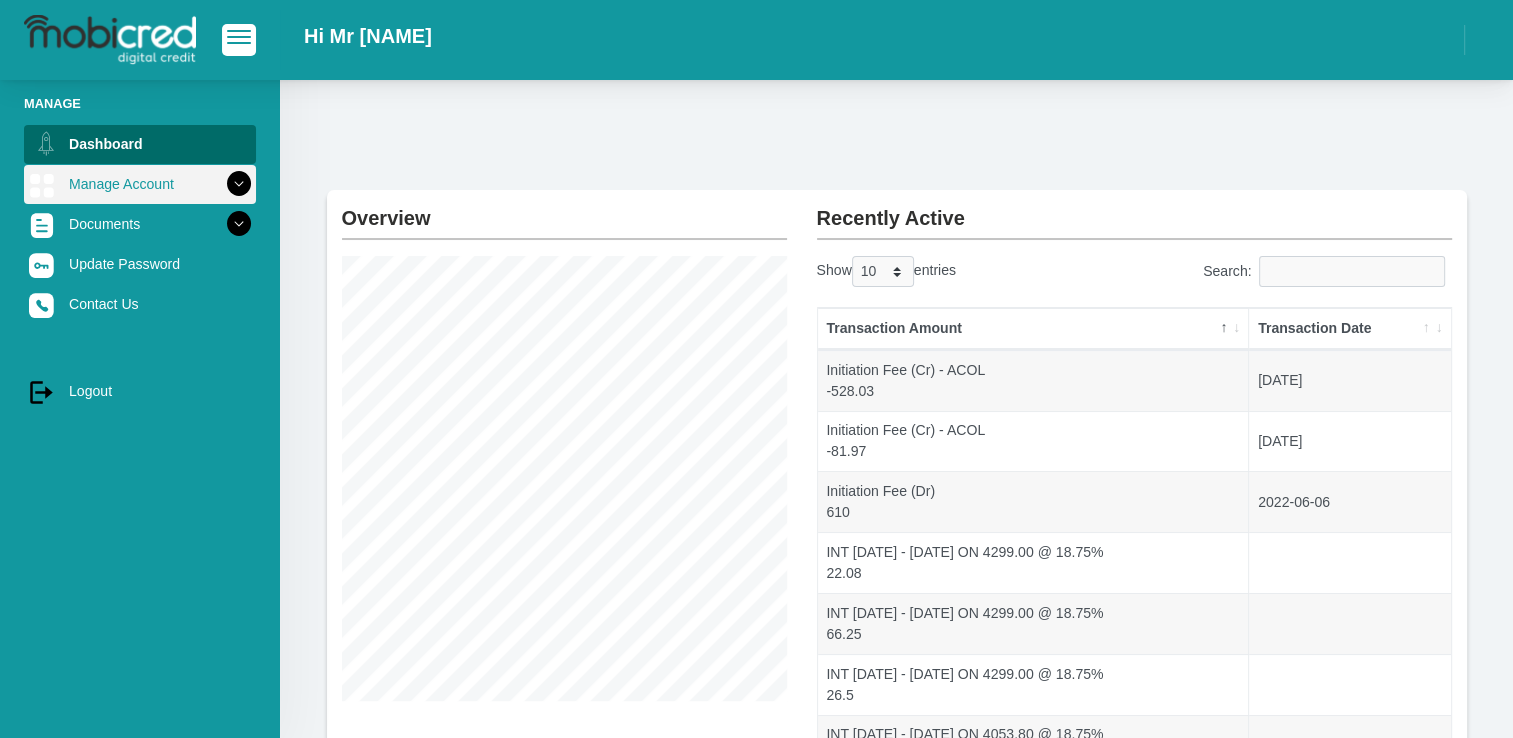 click on "Manage Account" at bounding box center [140, 184] 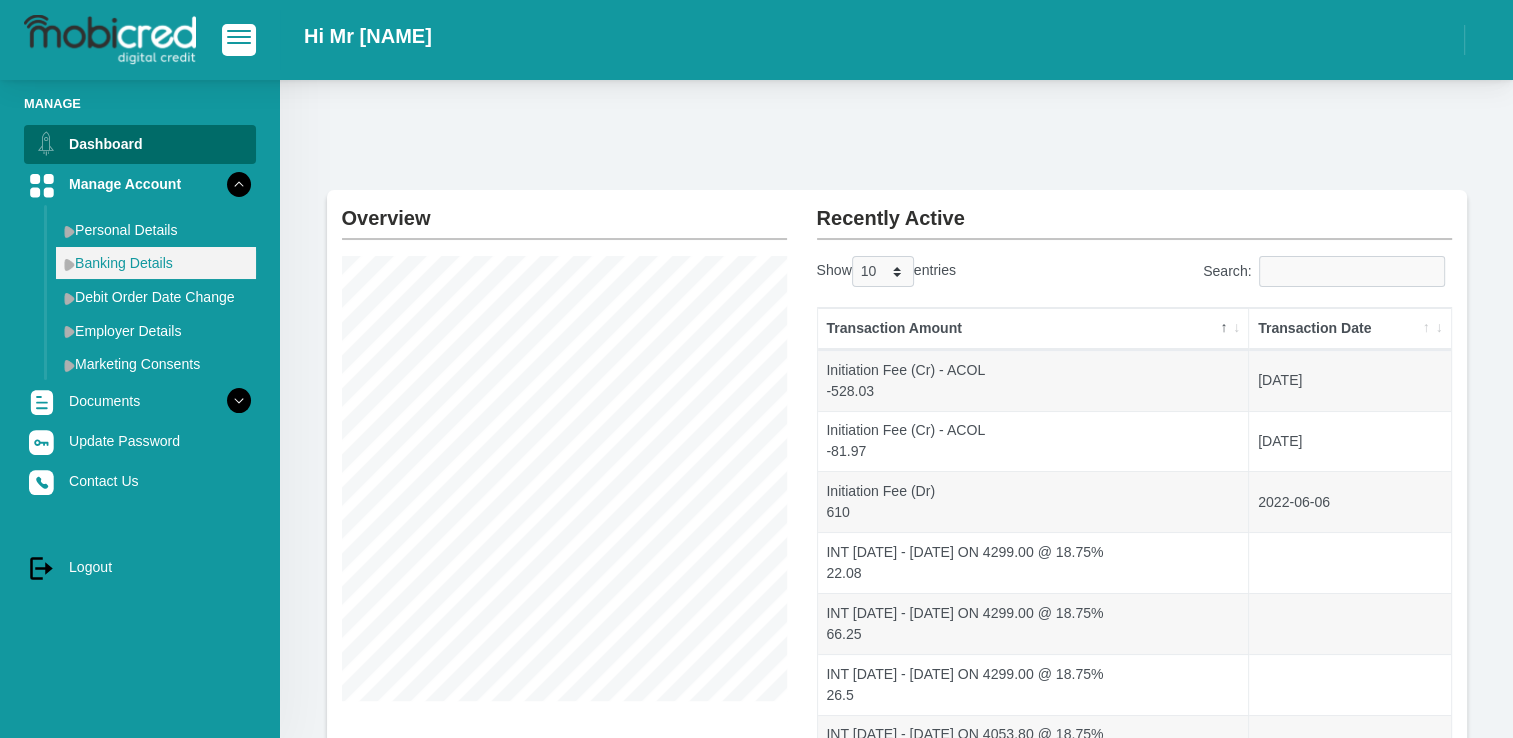 click on "Banking Details" at bounding box center [156, 263] 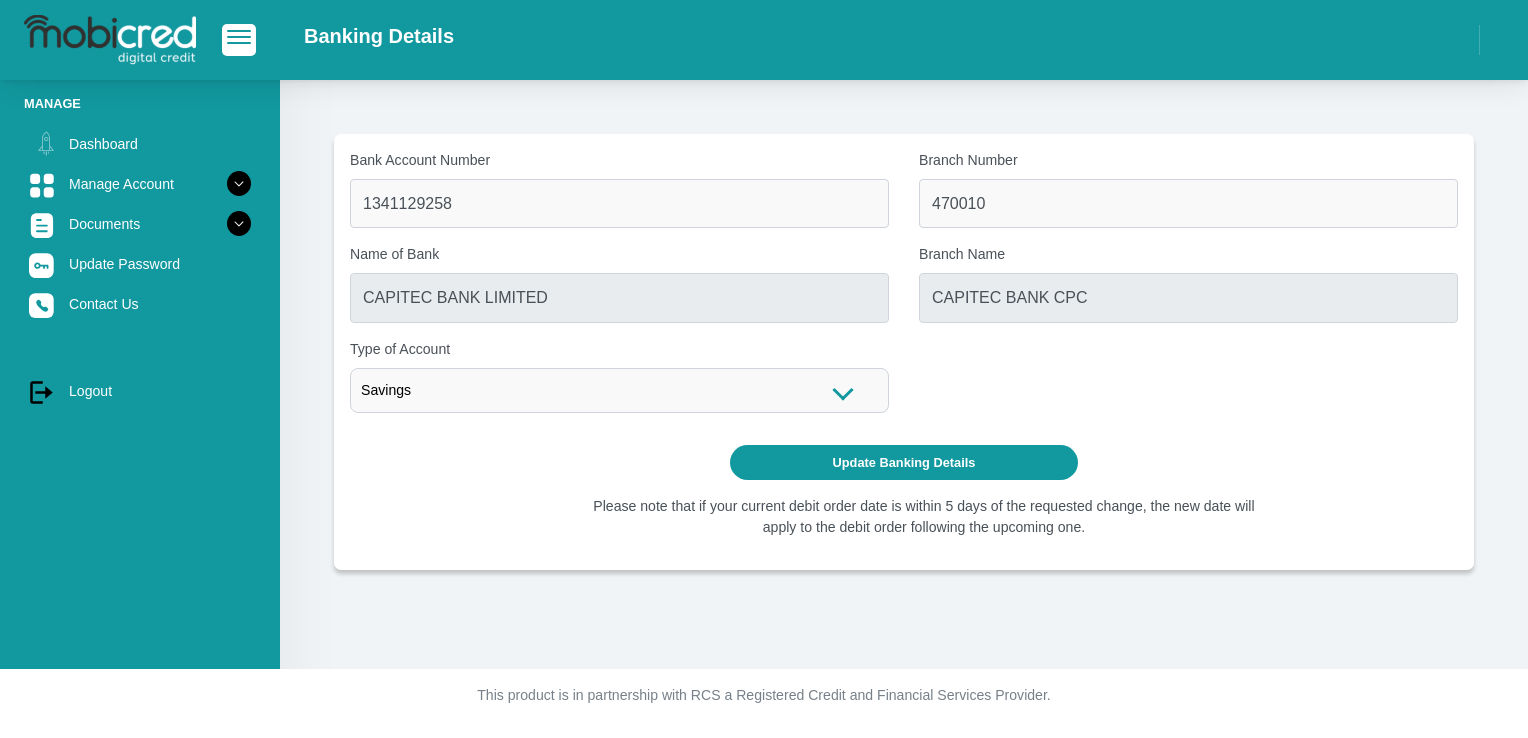 scroll, scrollTop: 0, scrollLeft: 0, axis: both 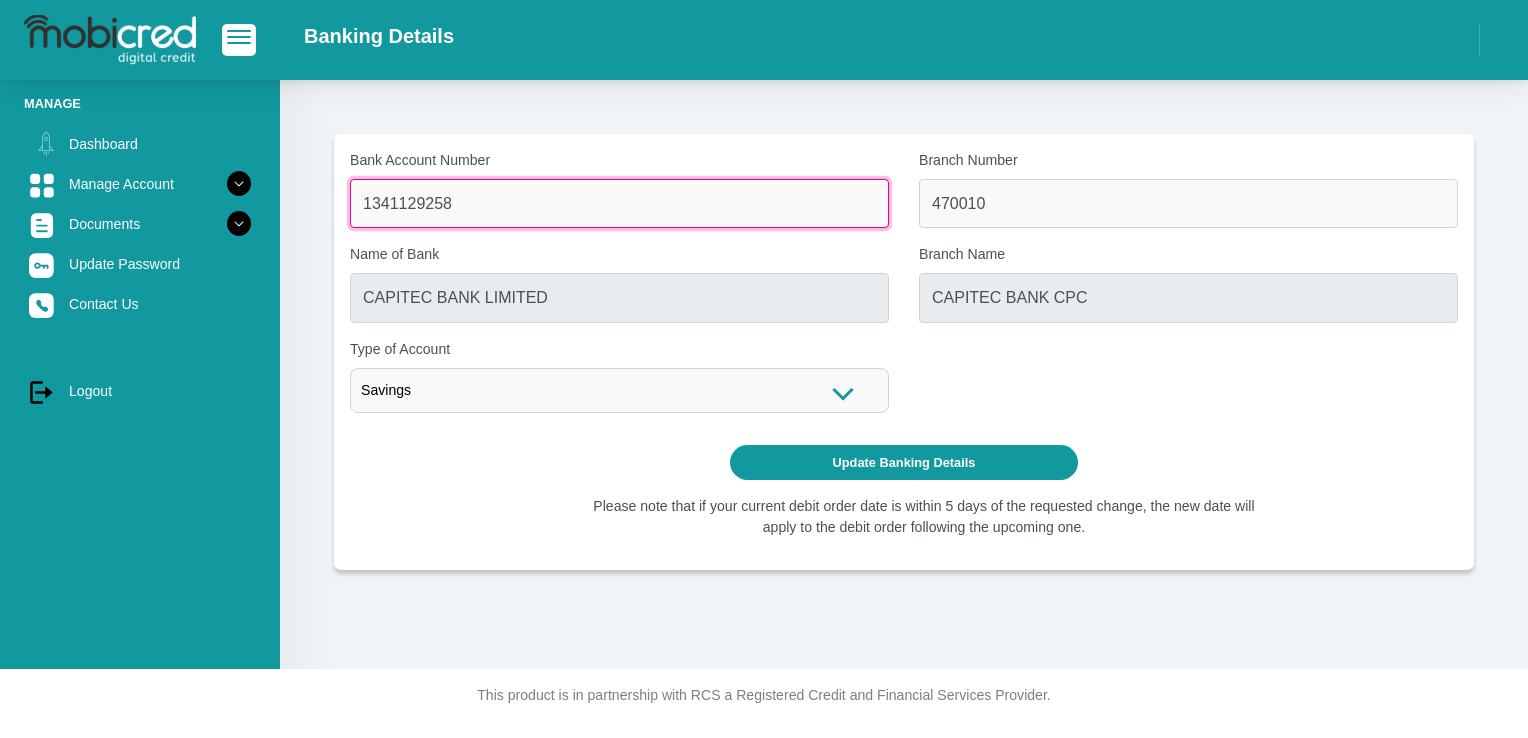 click on "1341129258" at bounding box center [619, 203] 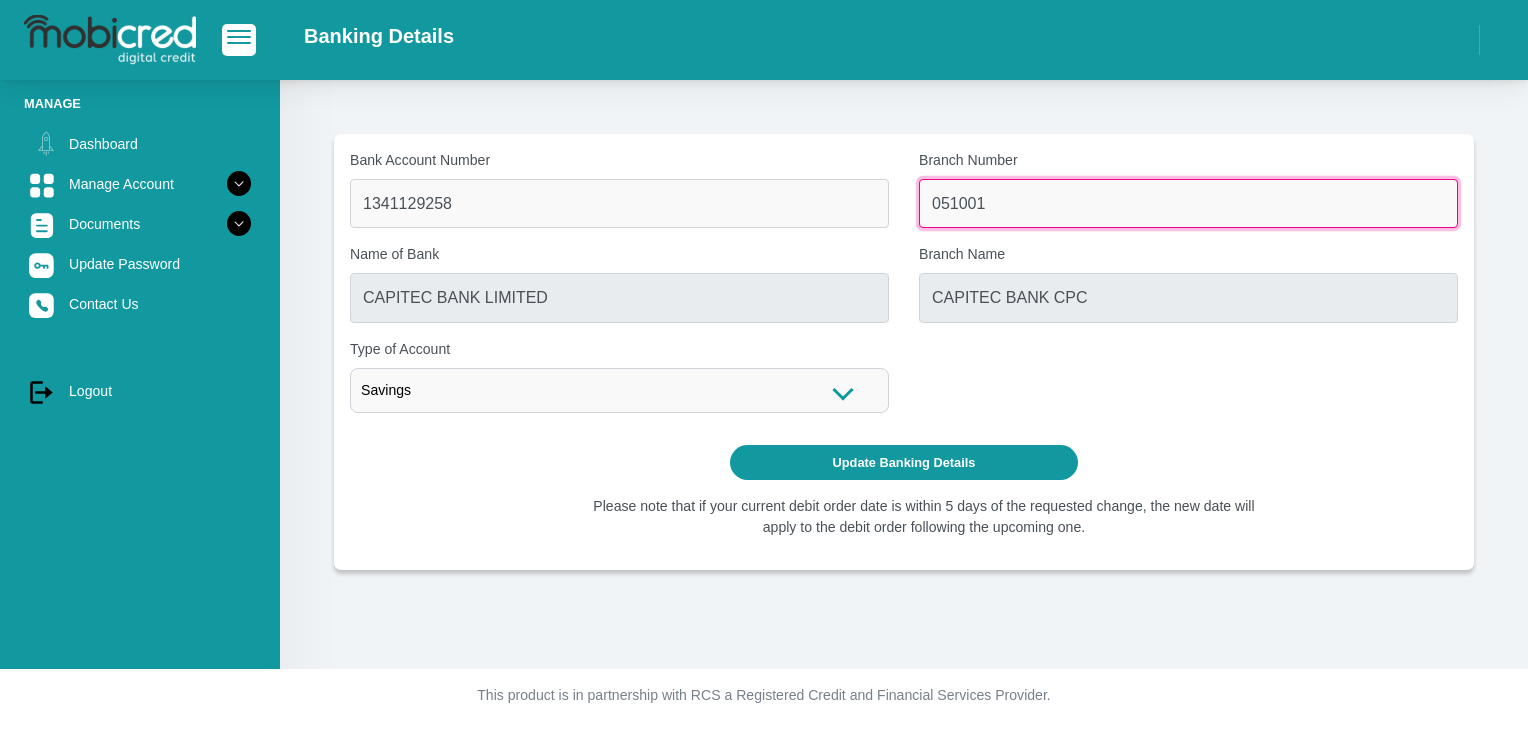 type on "051001" 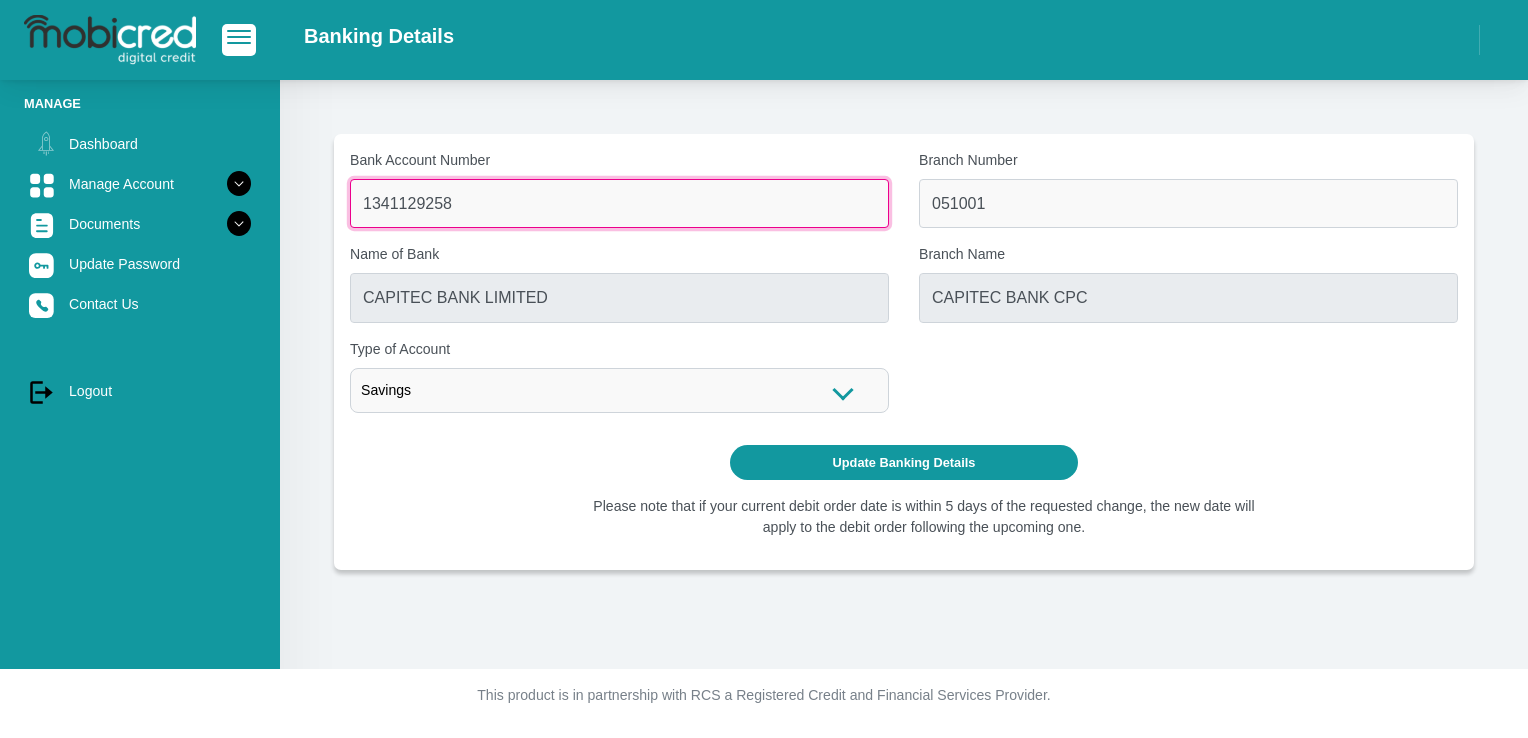 click on "1341129258" at bounding box center [619, 203] 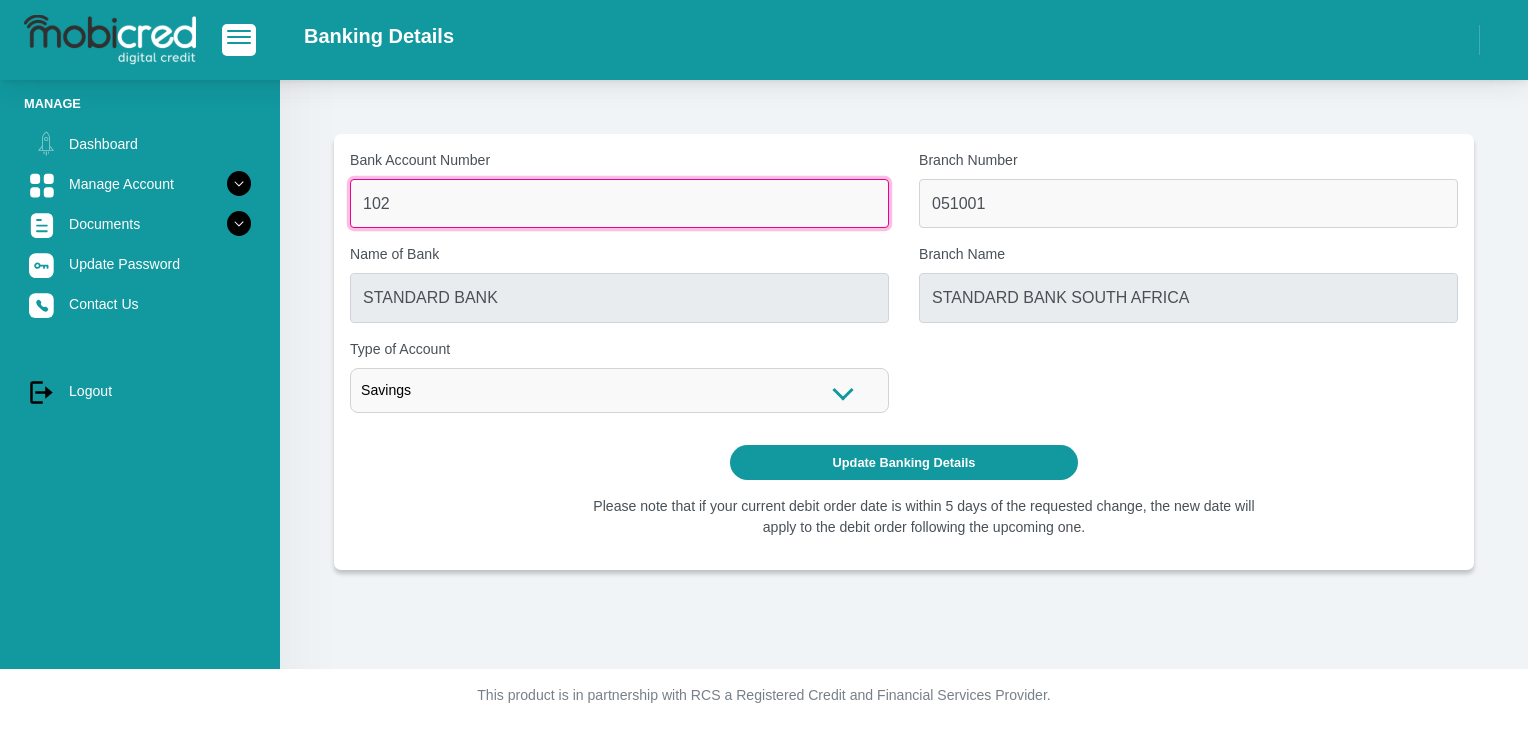 type on "10249422385" 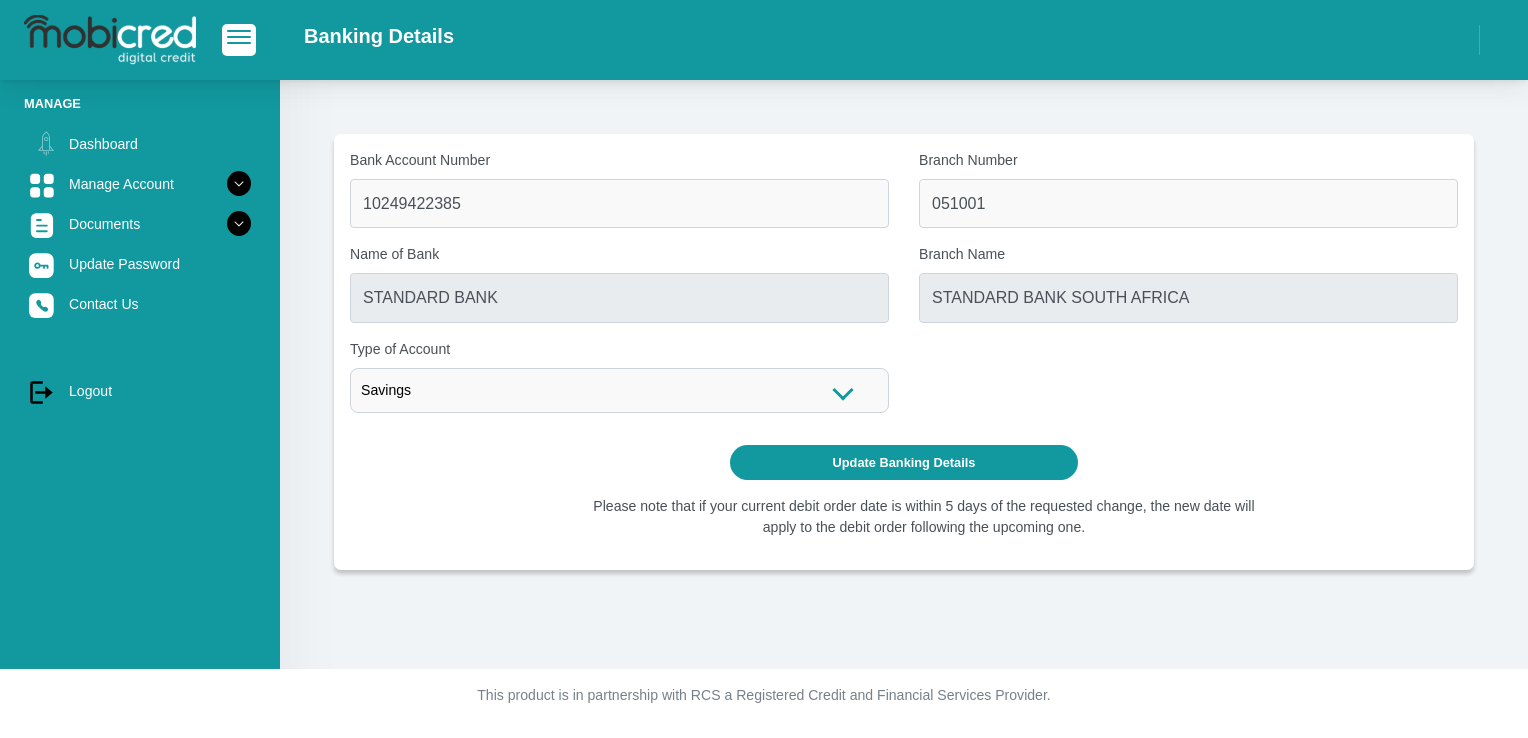 click on "Savings" at bounding box center [619, 390] 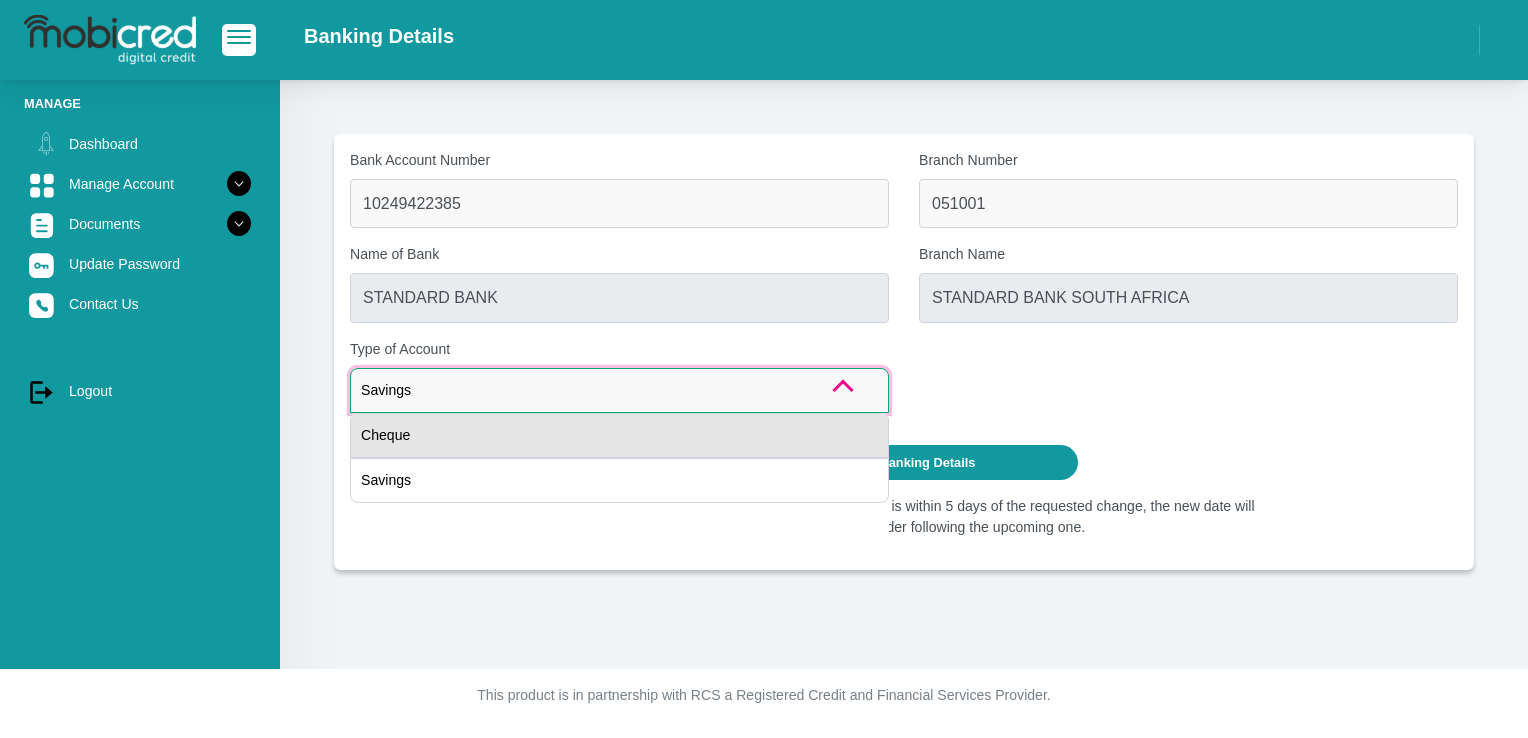 click on "Cheque" at bounding box center (619, 435) 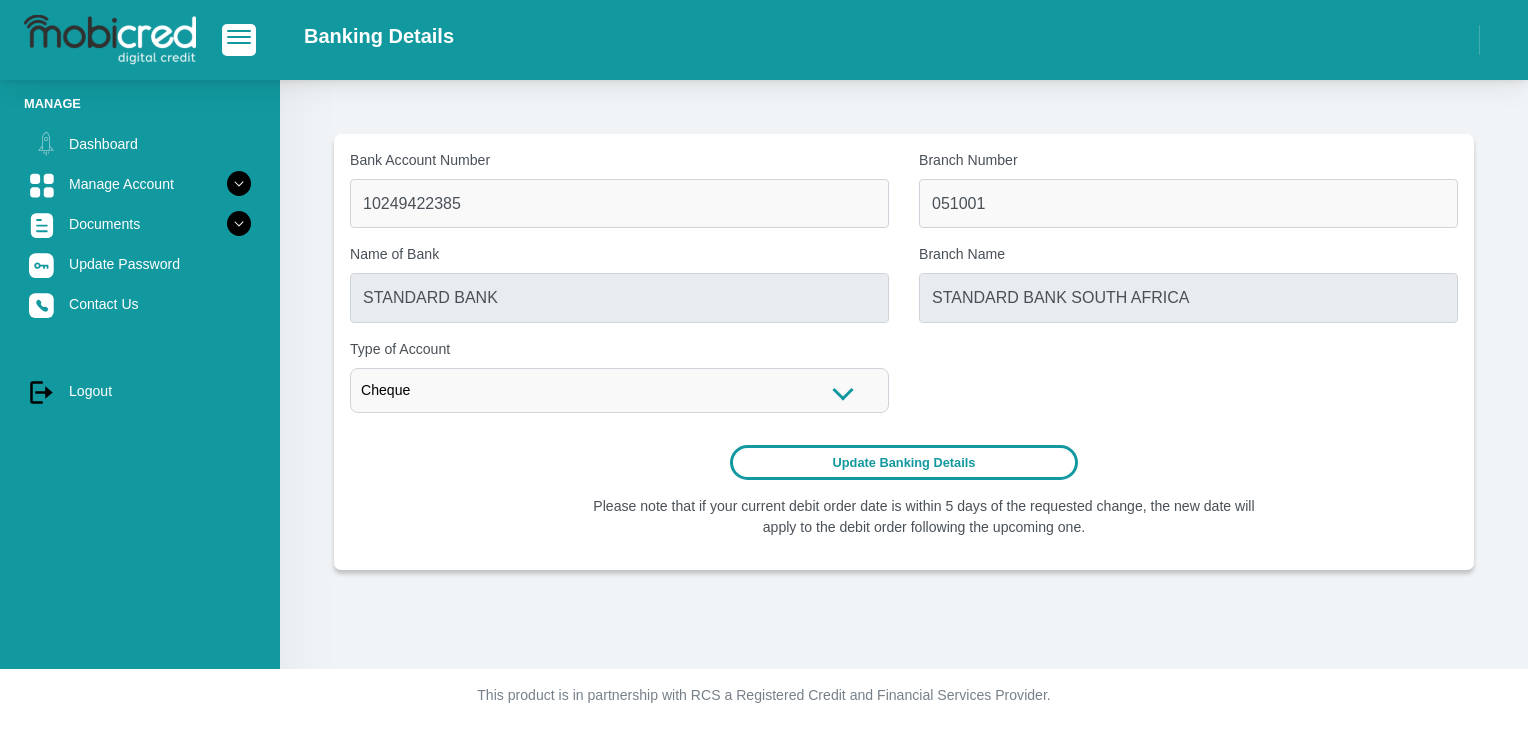 click on "Update Banking Details" at bounding box center (904, 462) 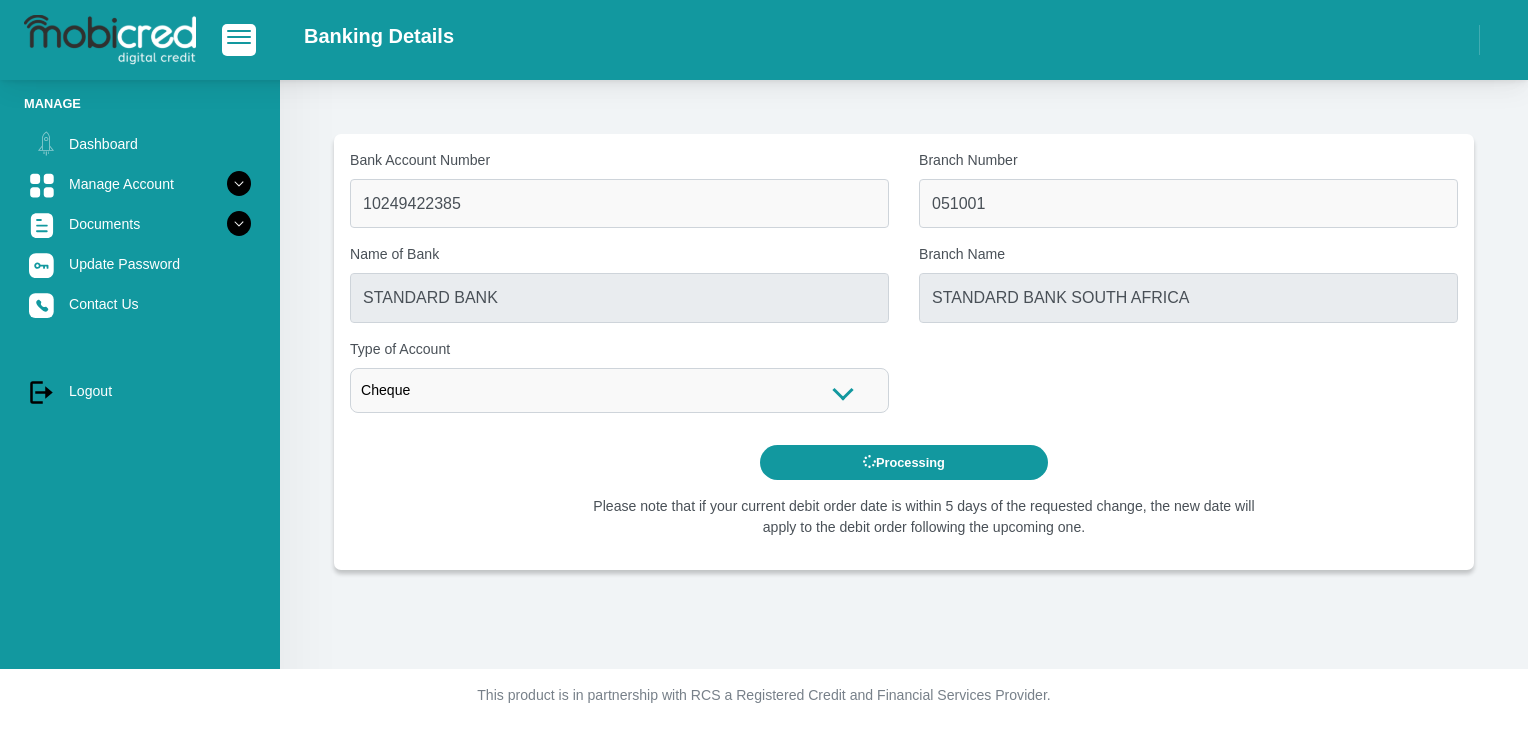 scroll, scrollTop: 0, scrollLeft: 0, axis: both 